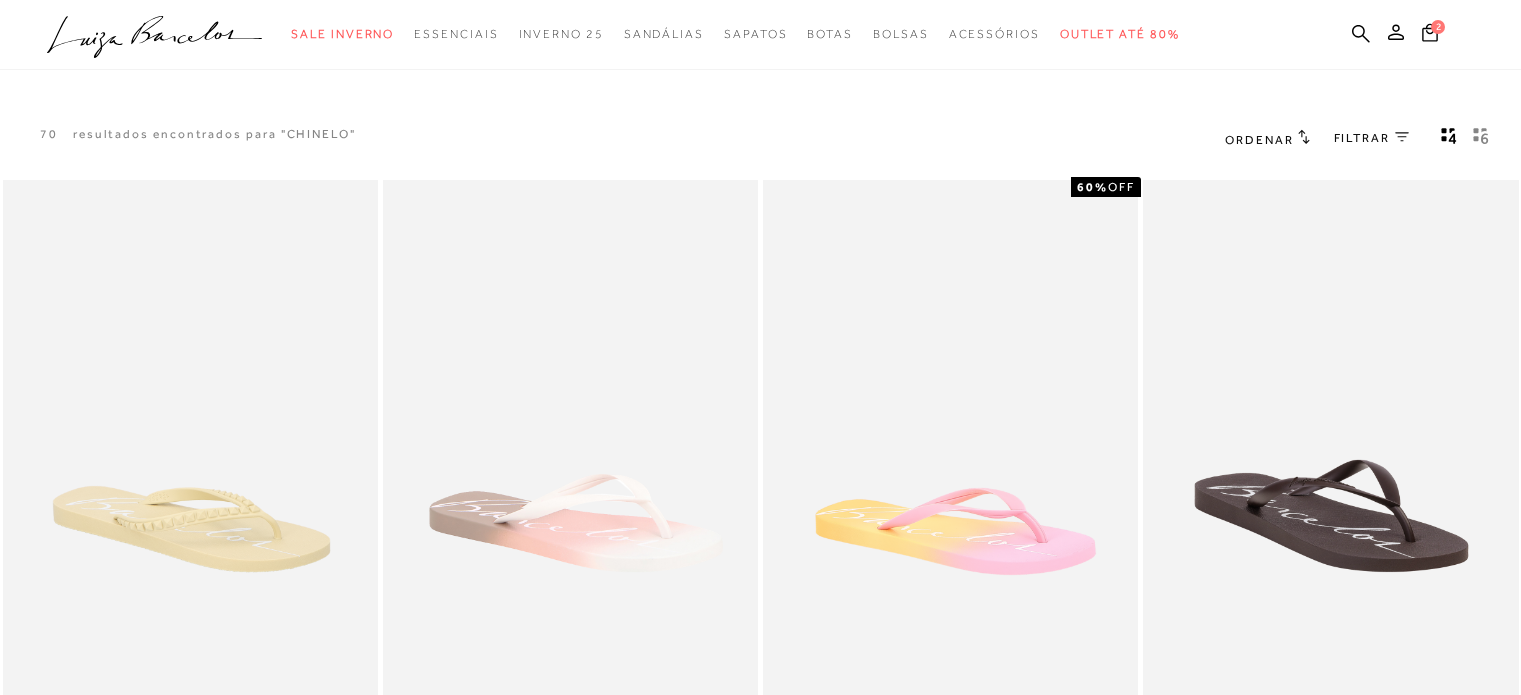 scroll, scrollTop: 703, scrollLeft: 0, axis: vertical 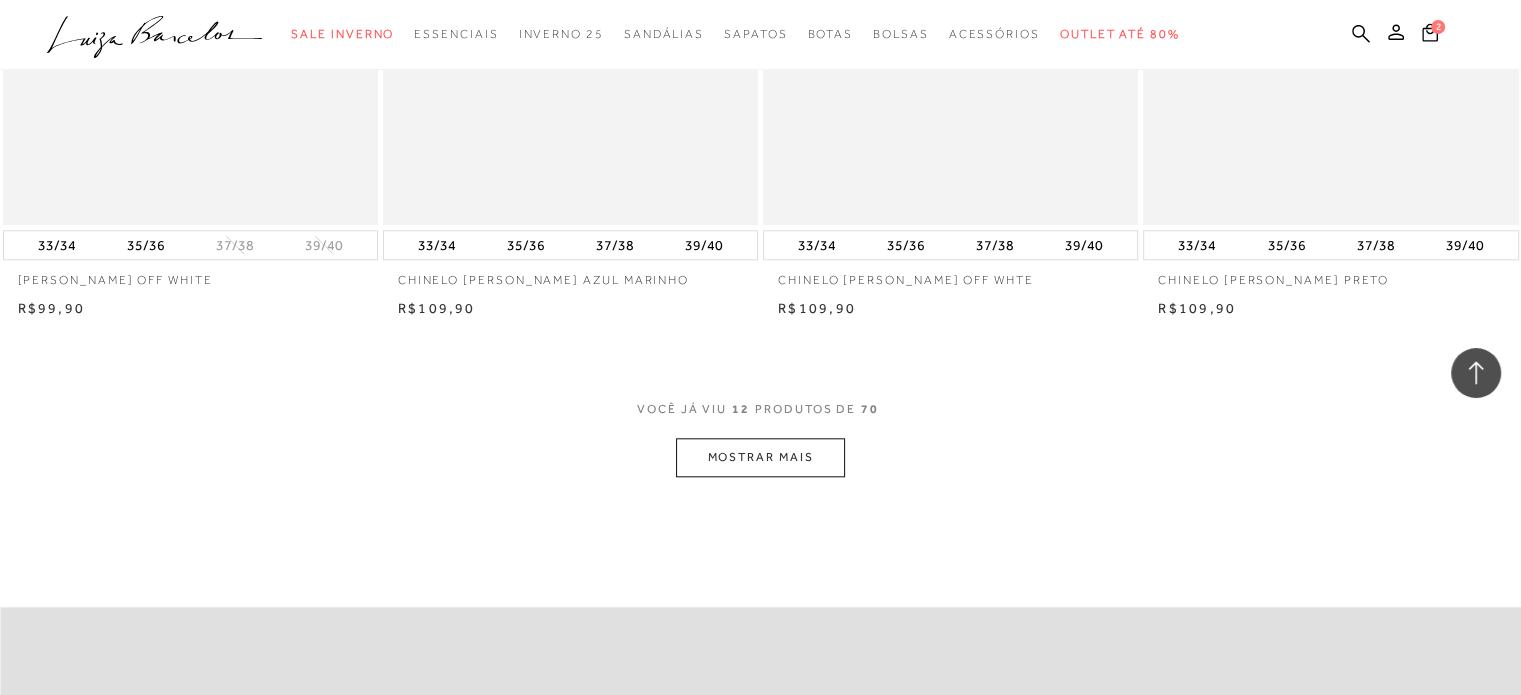 click on "MOSTRAR MAIS" at bounding box center (760, 457) 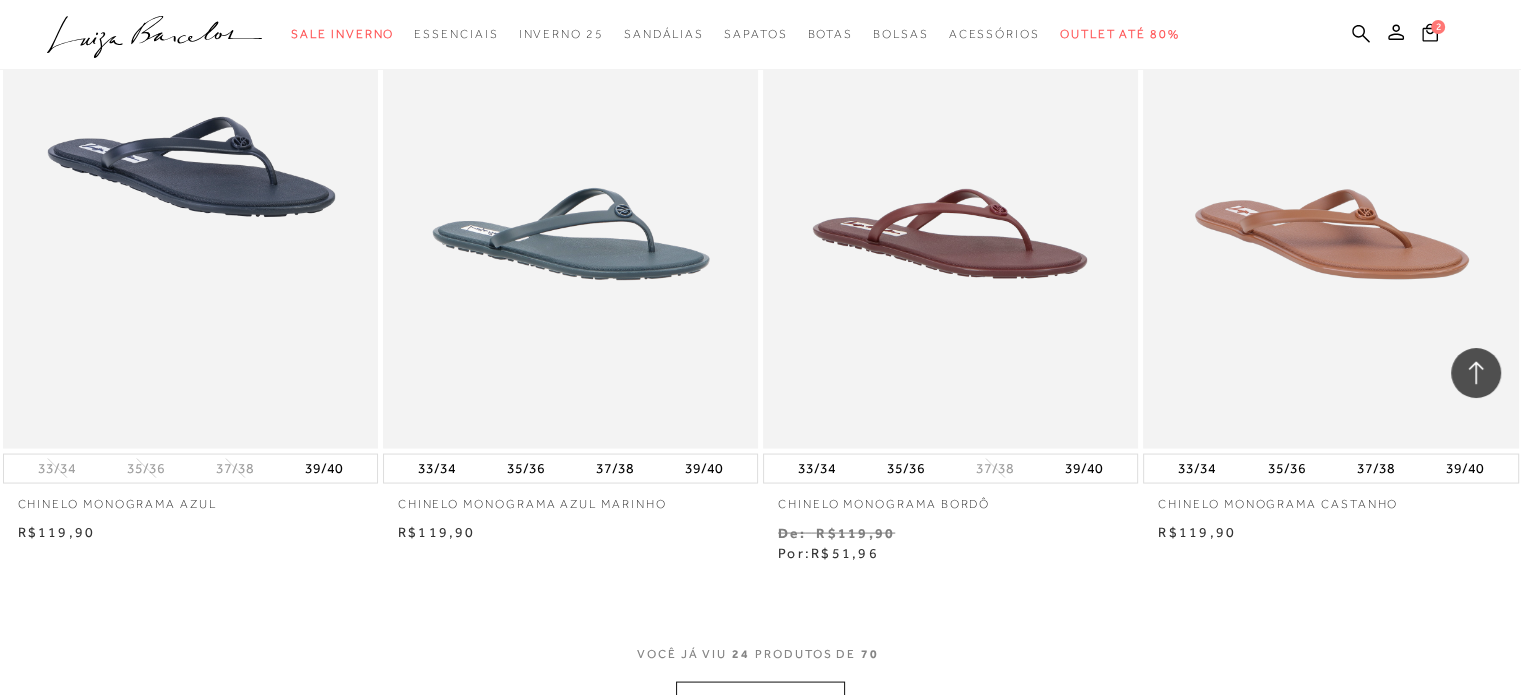 scroll, scrollTop: 3819, scrollLeft: 0, axis: vertical 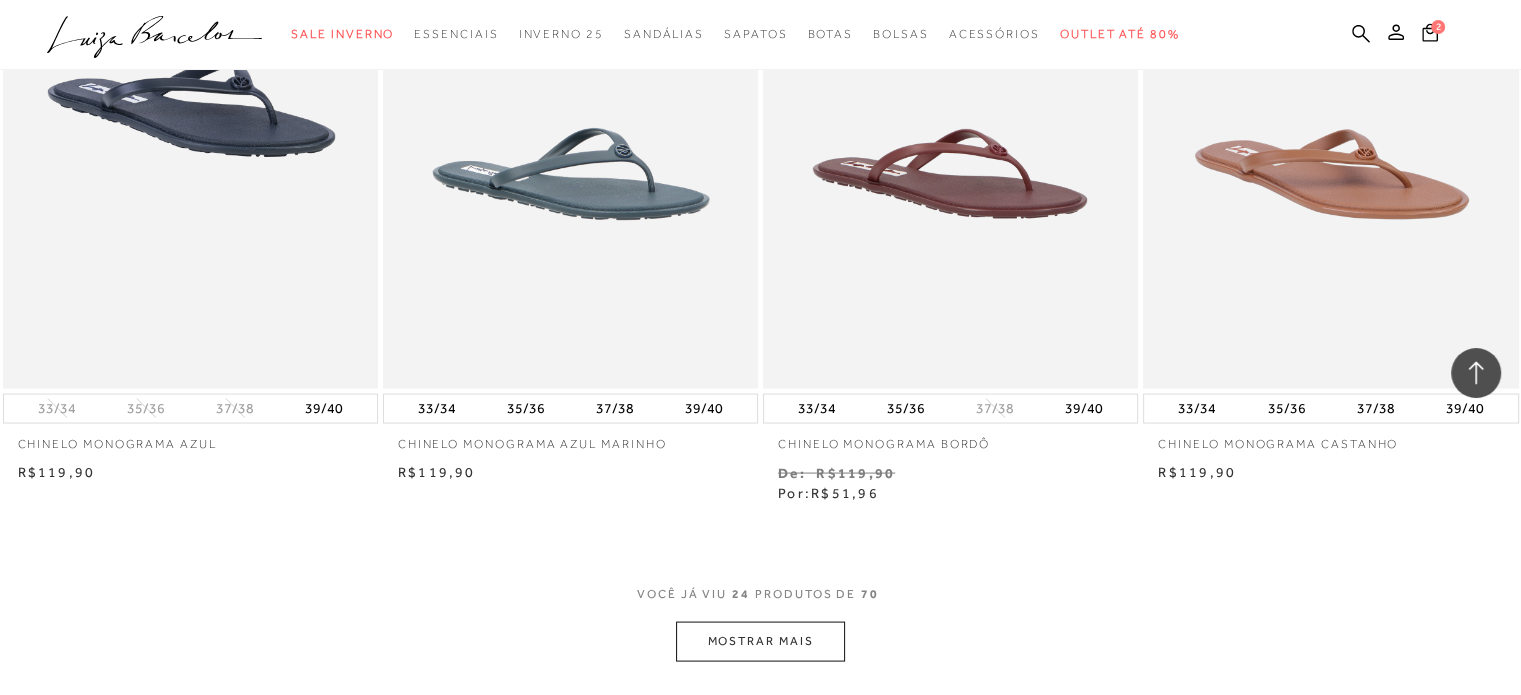 click on "MOSTRAR MAIS" at bounding box center [760, 641] 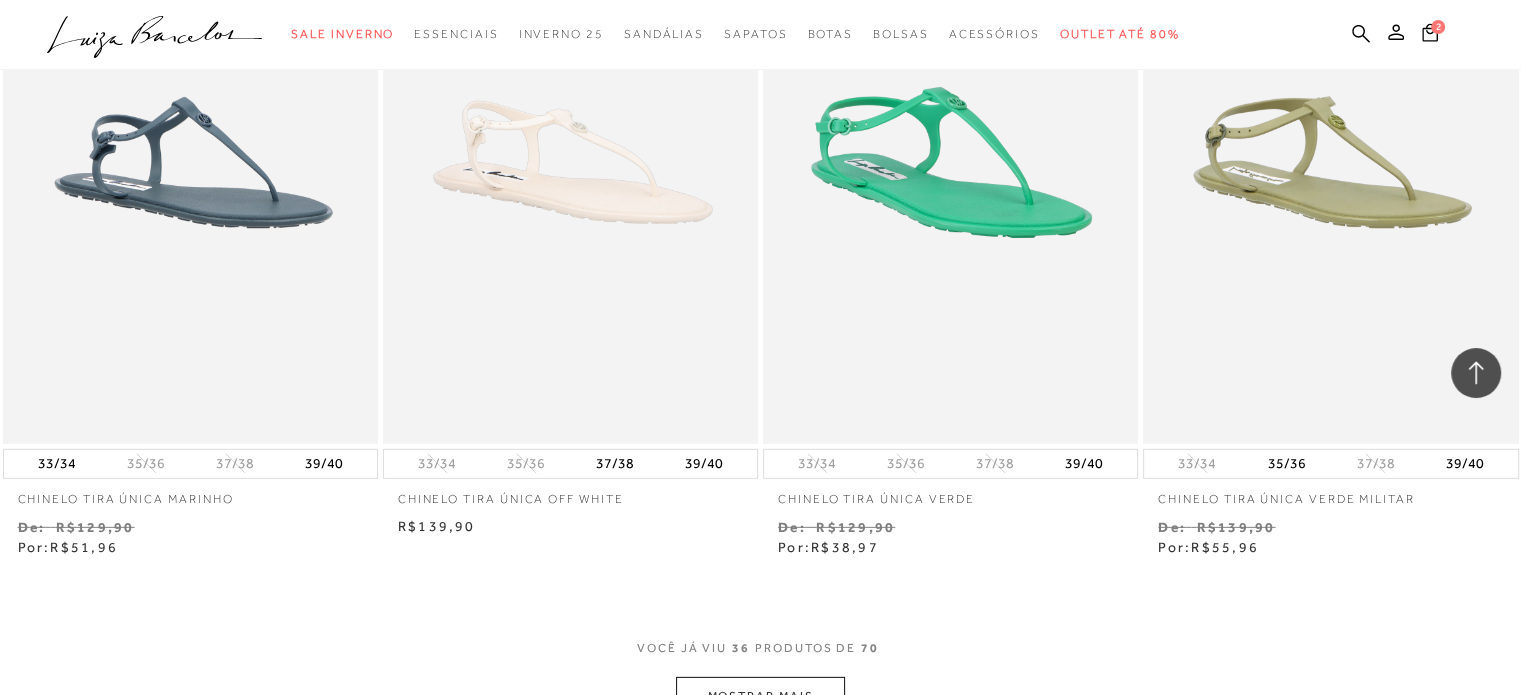 scroll, scrollTop: 5948, scrollLeft: 0, axis: vertical 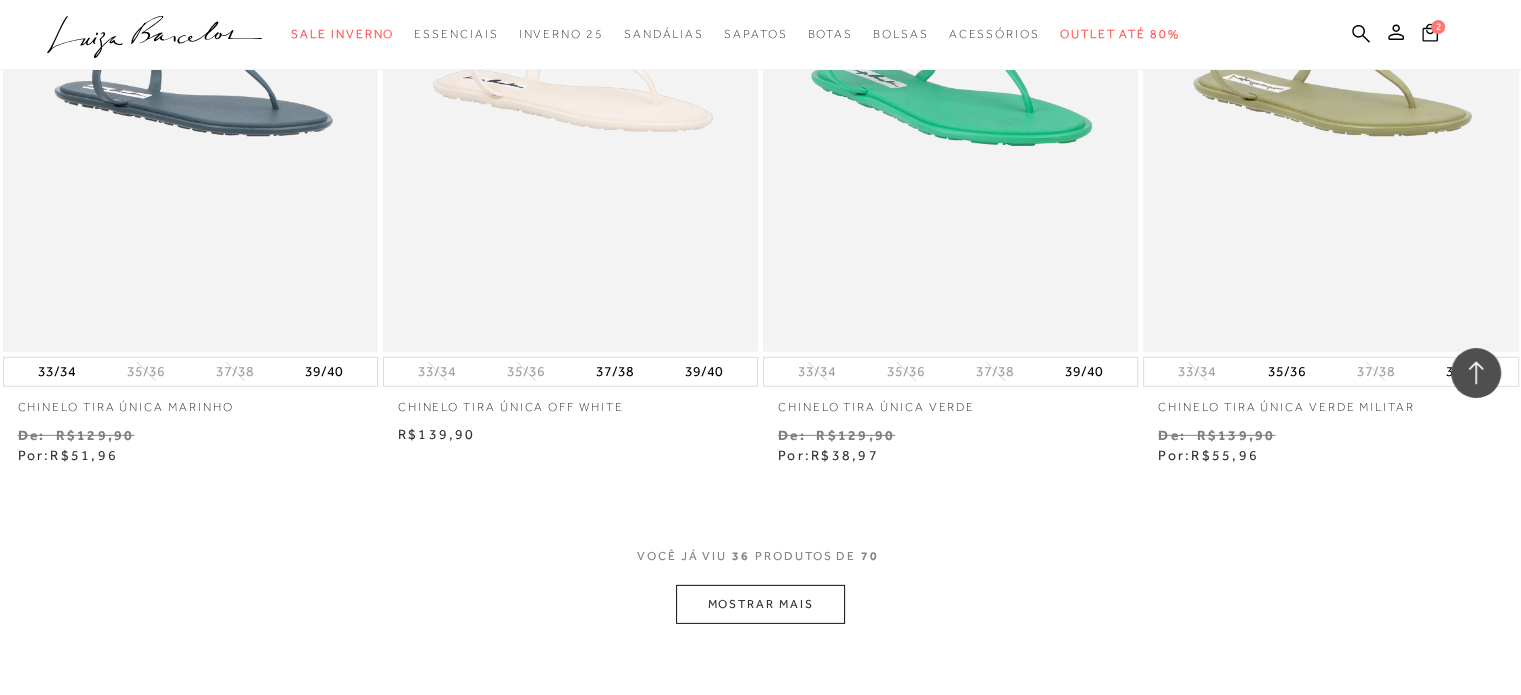 click on "MOSTRAR MAIS" at bounding box center (760, 604) 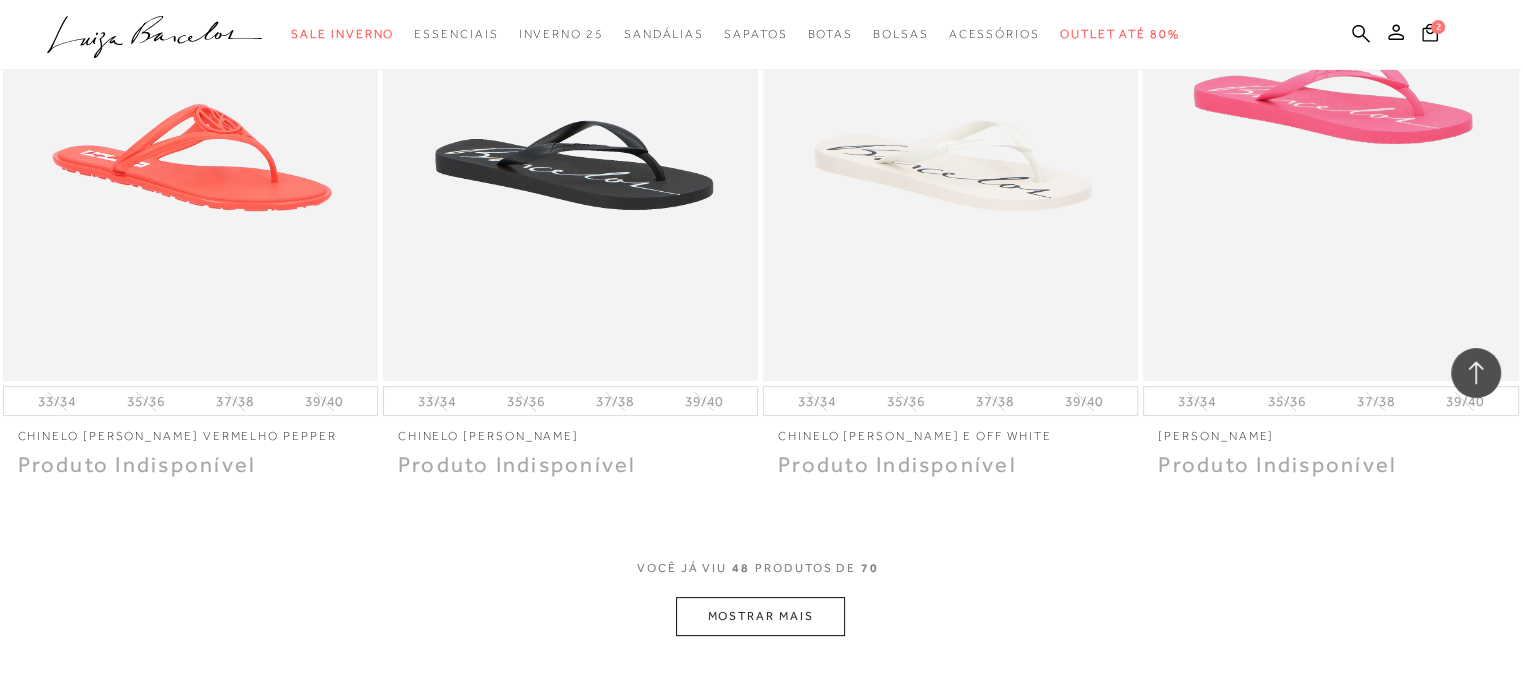 scroll, scrollTop: 8078, scrollLeft: 0, axis: vertical 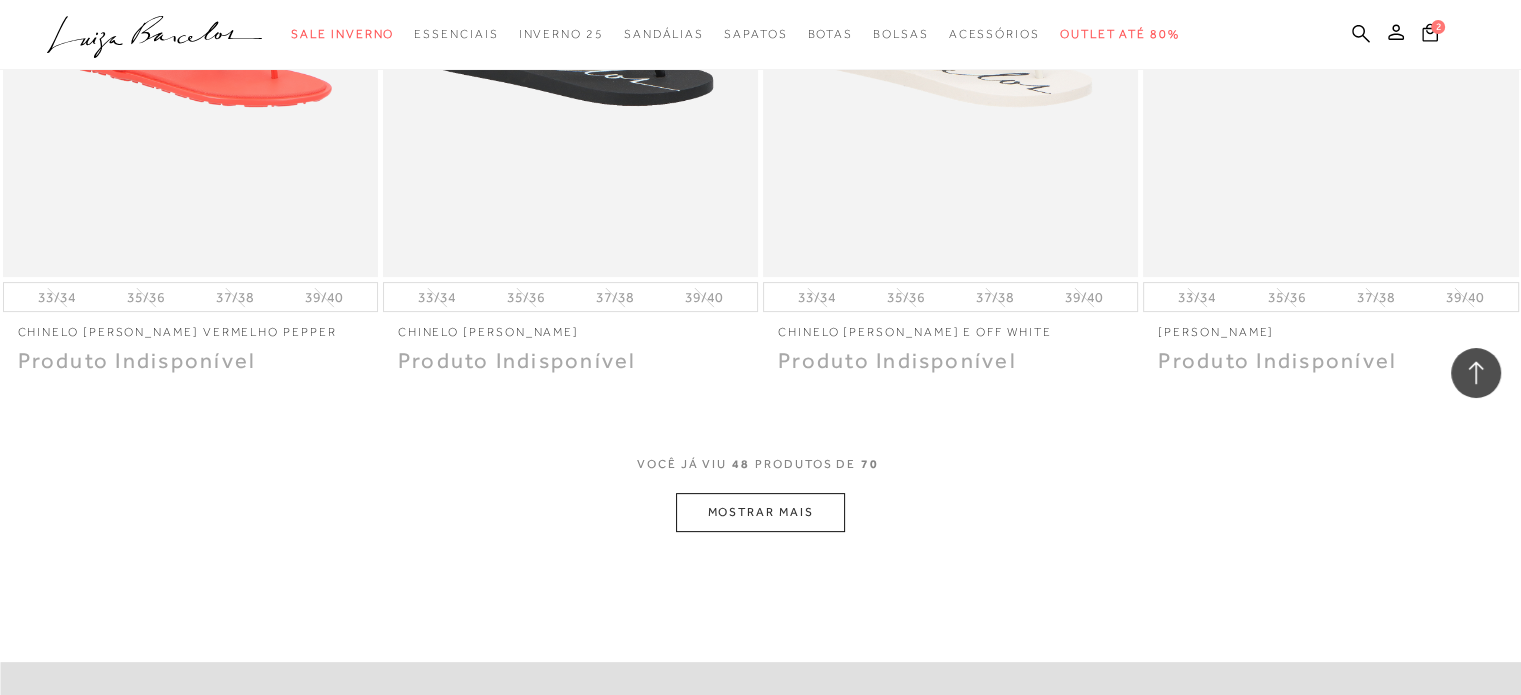 click on "MOSTRAR MAIS" at bounding box center (760, 512) 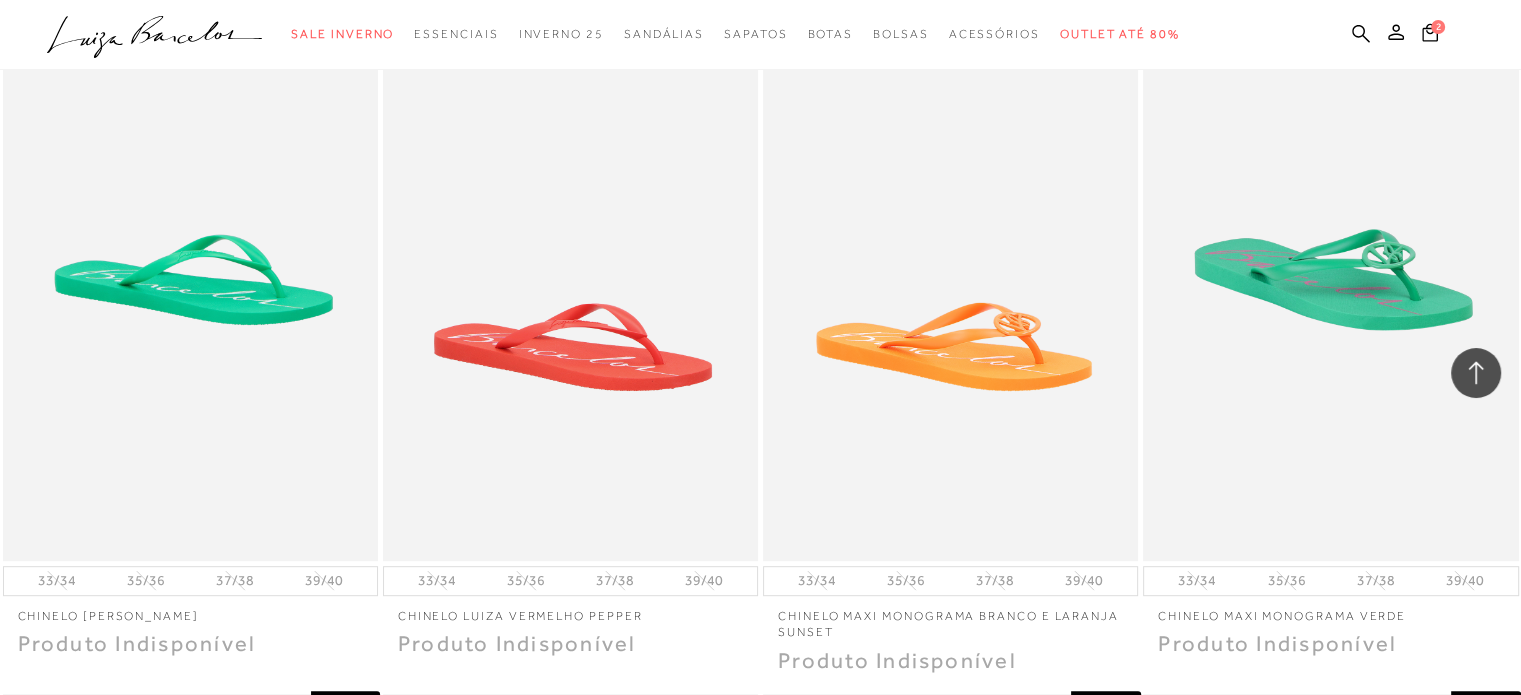 scroll, scrollTop: 8684, scrollLeft: 0, axis: vertical 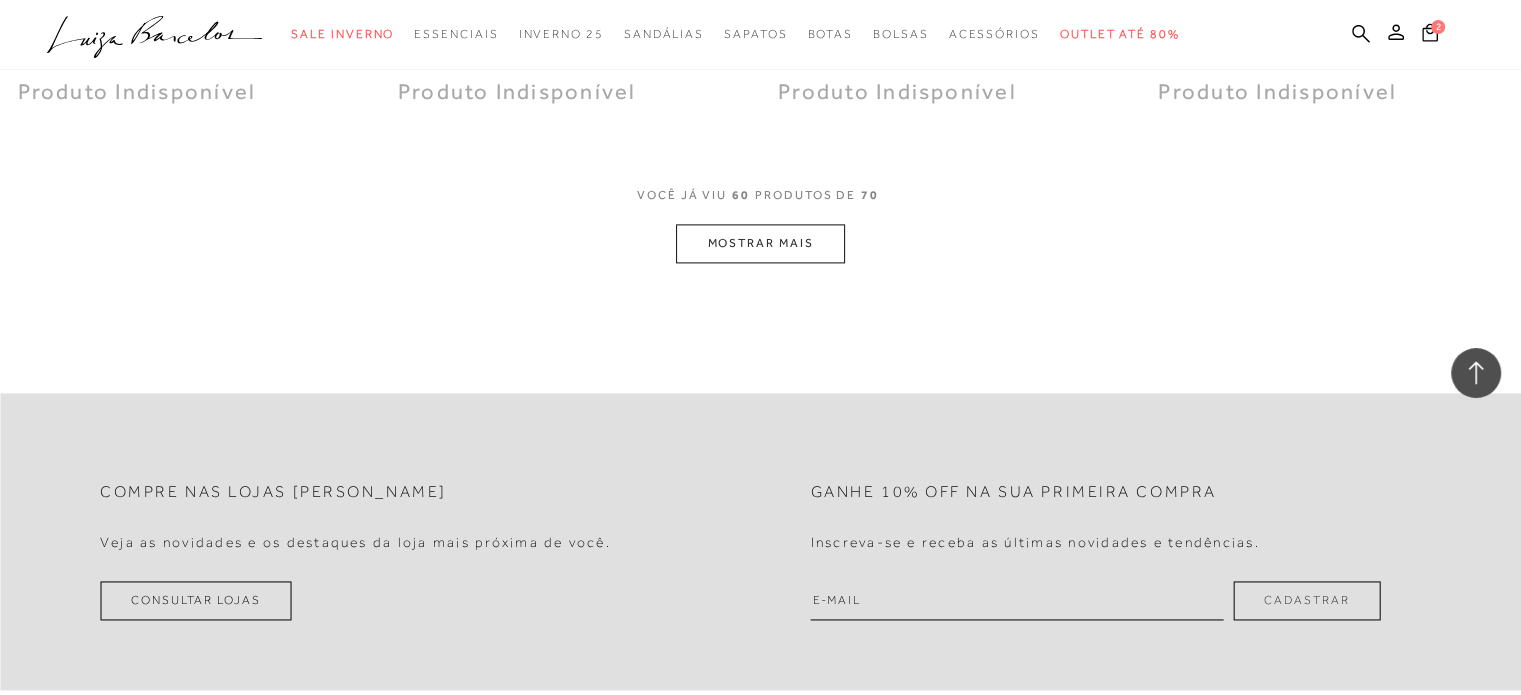 click on "MOSTRAR MAIS" at bounding box center (760, 243) 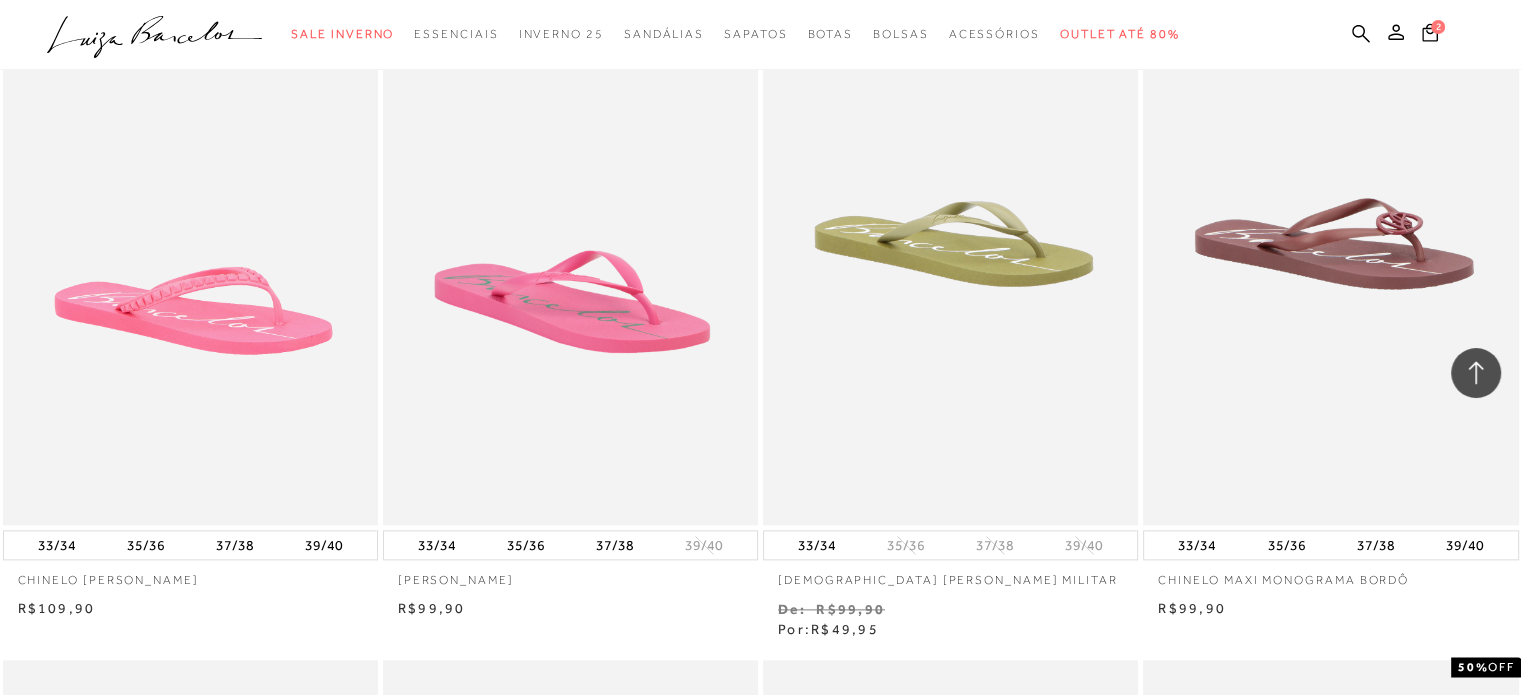 scroll, scrollTop: 1946, scrollLeft: 0, axis: vertical 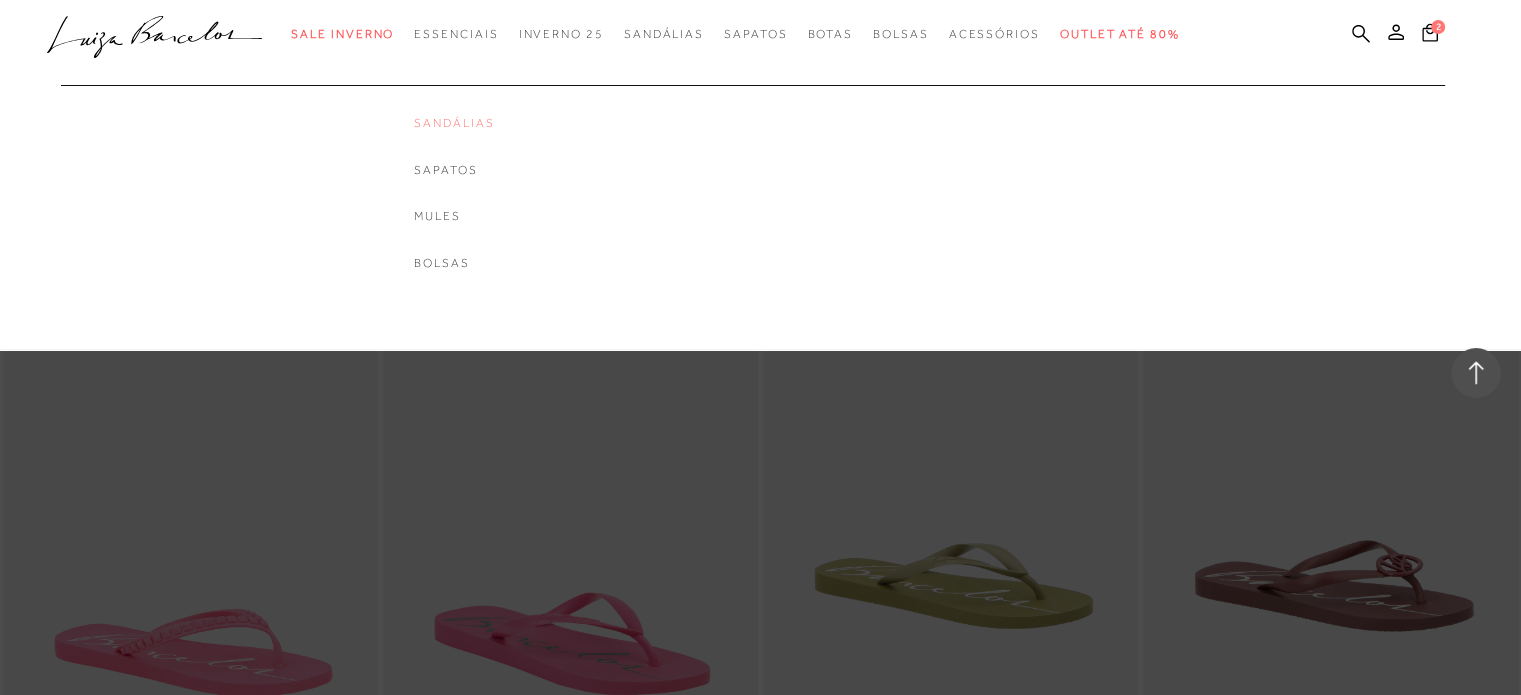 click on "Sandálias" at bounding box center (454, 123) 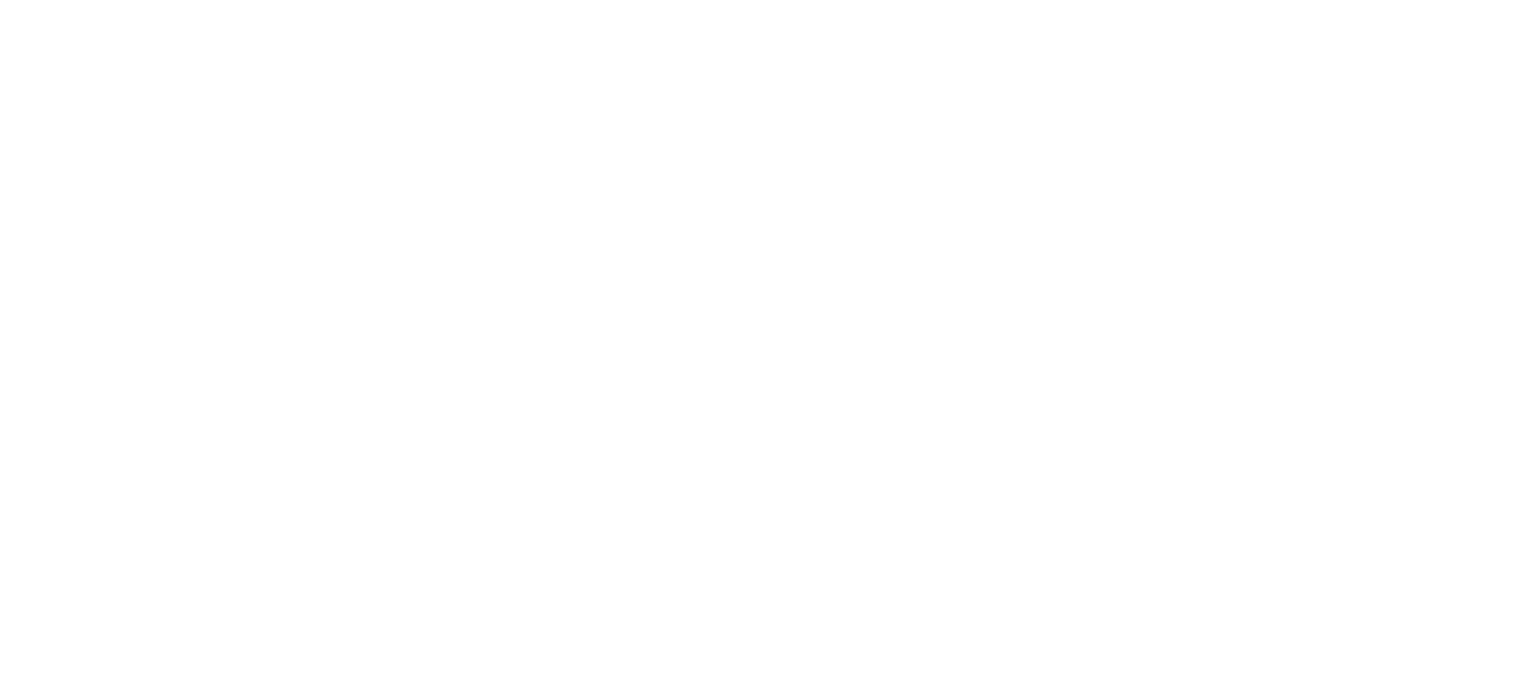 scroll, scrollTop: 0, scrollLeft: 0, axis: both 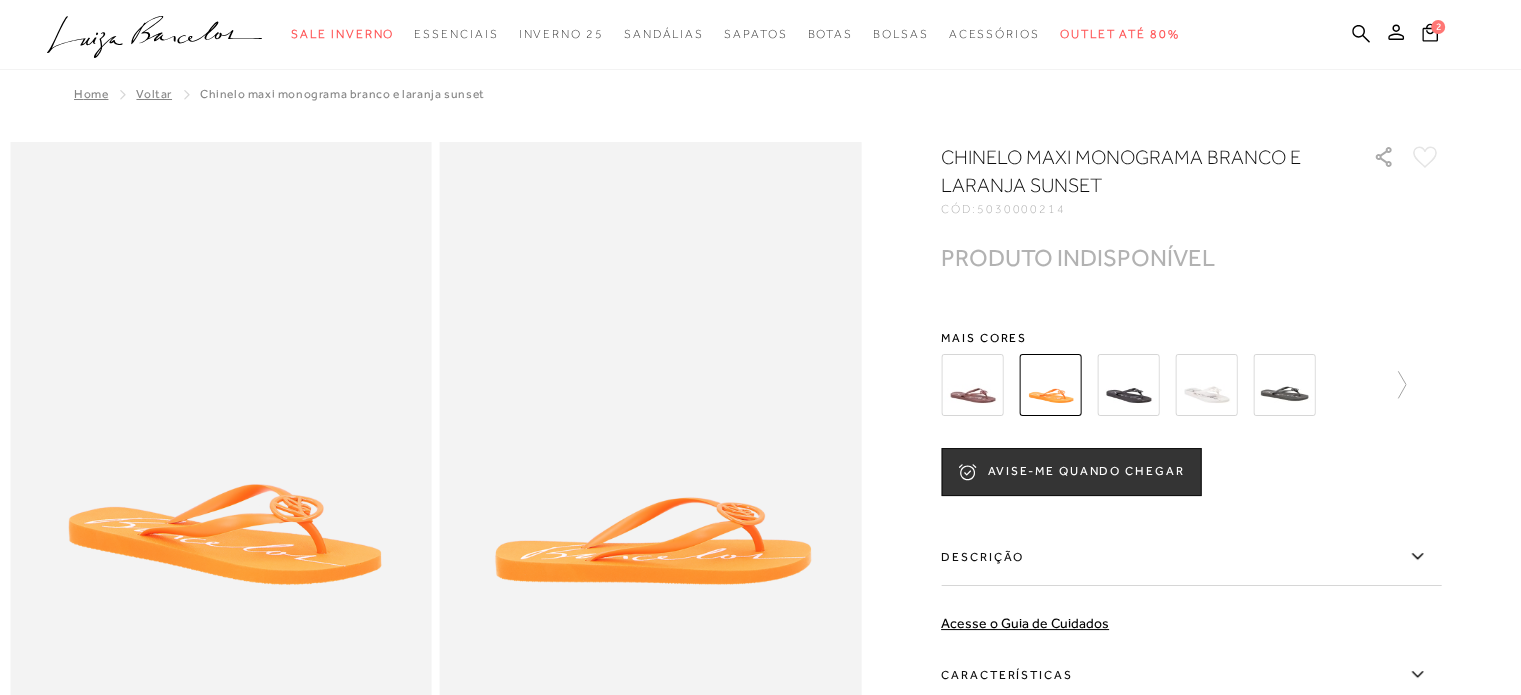 click on "5030000214" at bounding box center (1021, 209) 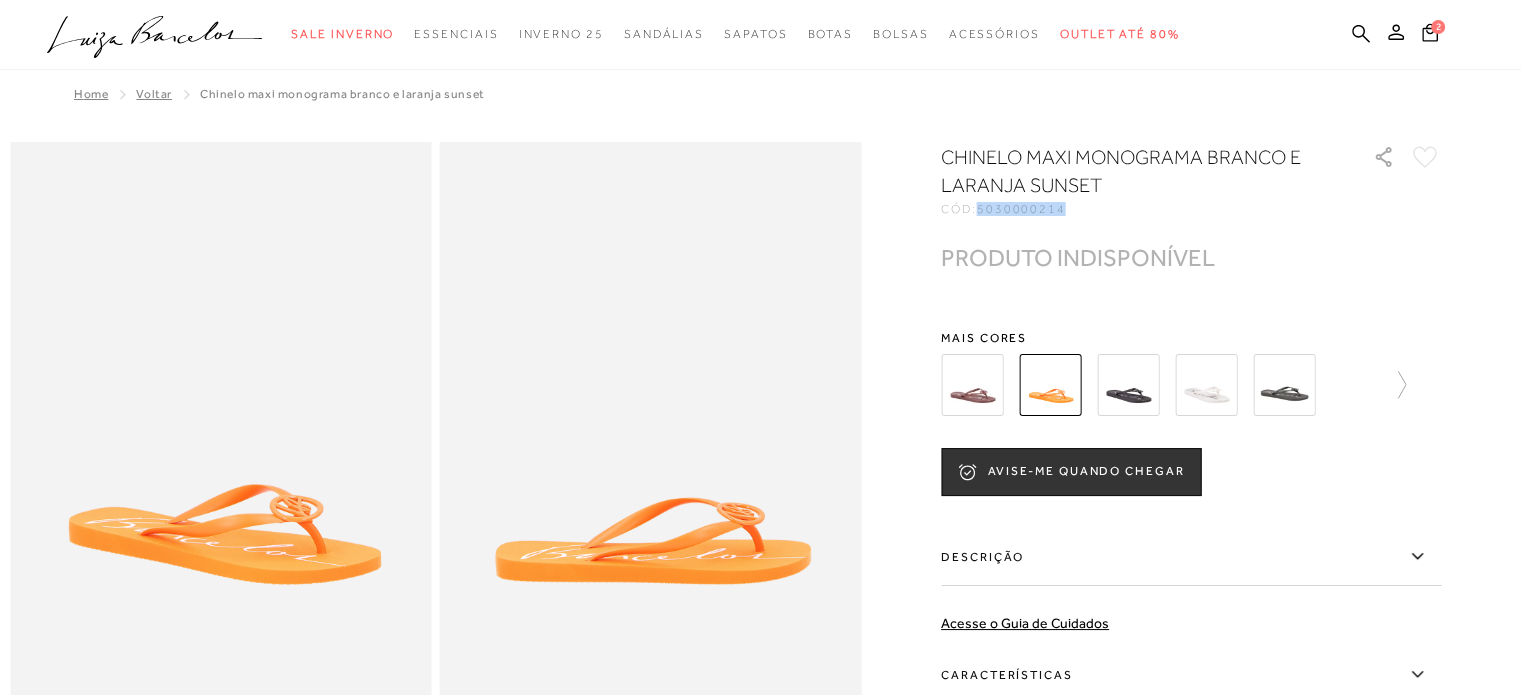 click on "5030000214" at bounding box center [1021, 209] 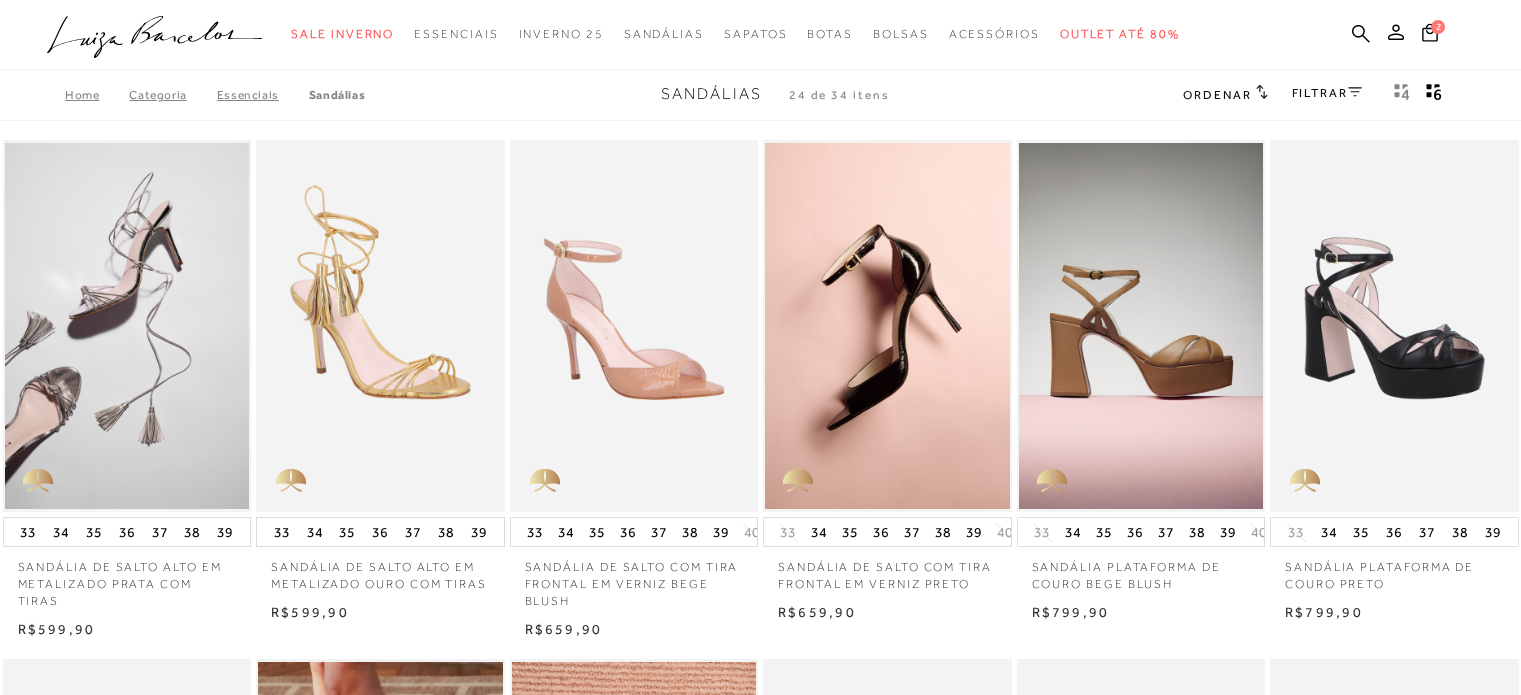 scroll, scrollTop: 0, scrollLeft: 0, axis: both 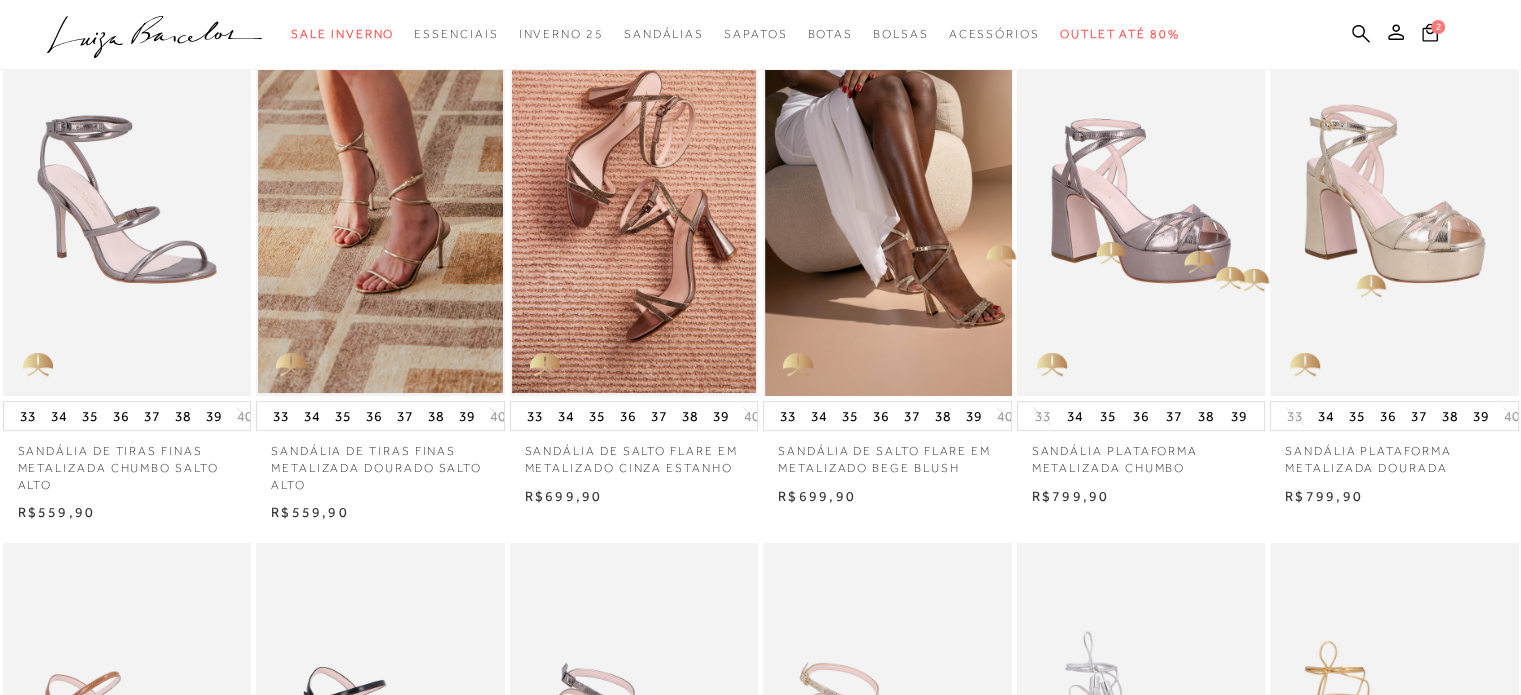click at bounding box center (888, 209) 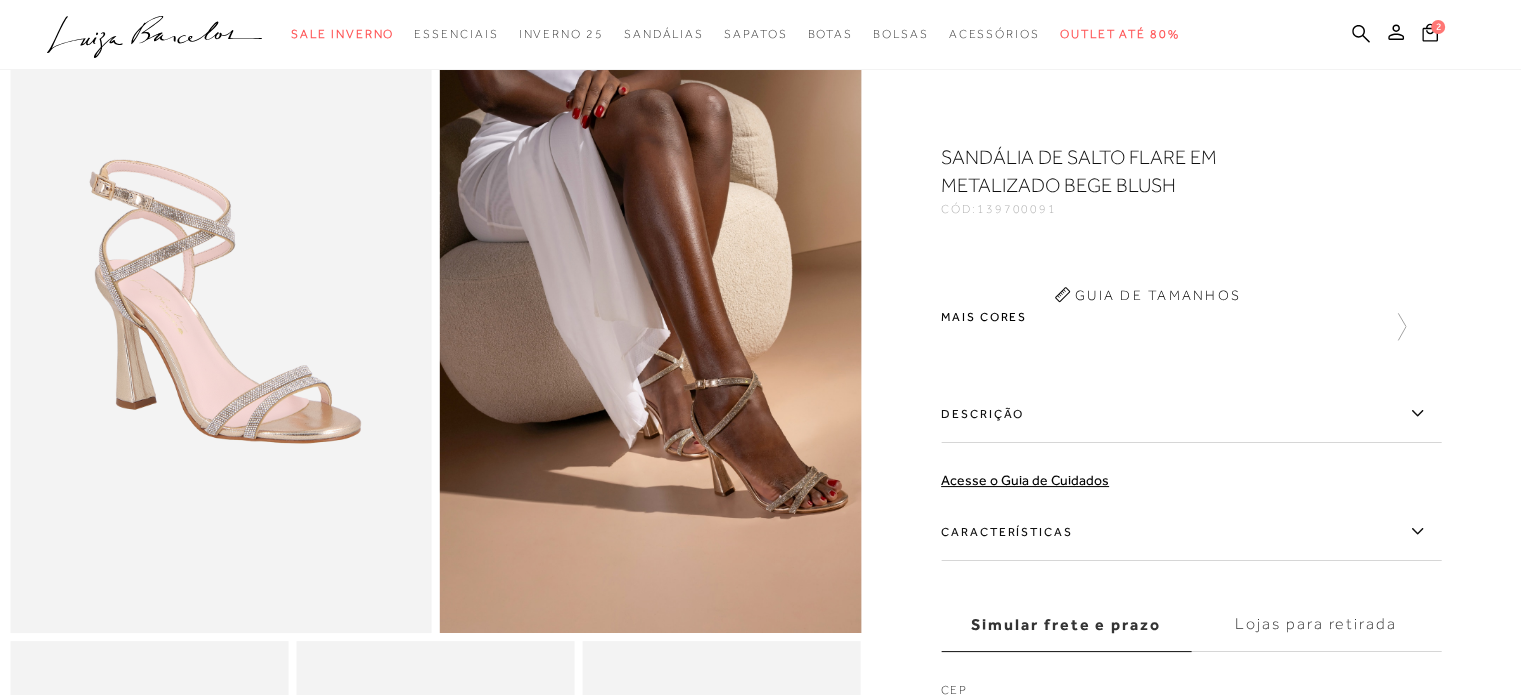 scroll, scrollTop: 0, scrollLeft: 0, axis: both 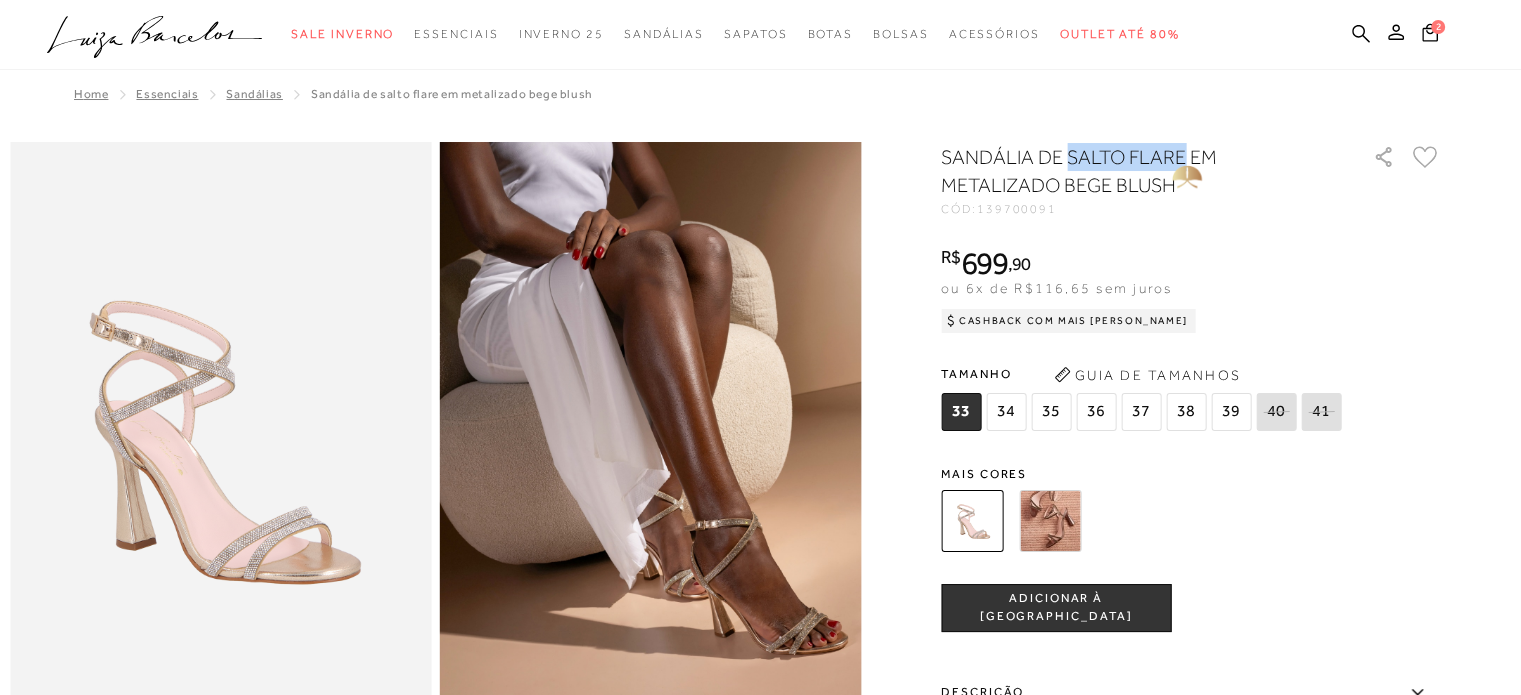 drag, startPoint x: 1076, startPoint y: 159, endPoint x: 1029, endPoint y: 148, distance: 48.270073 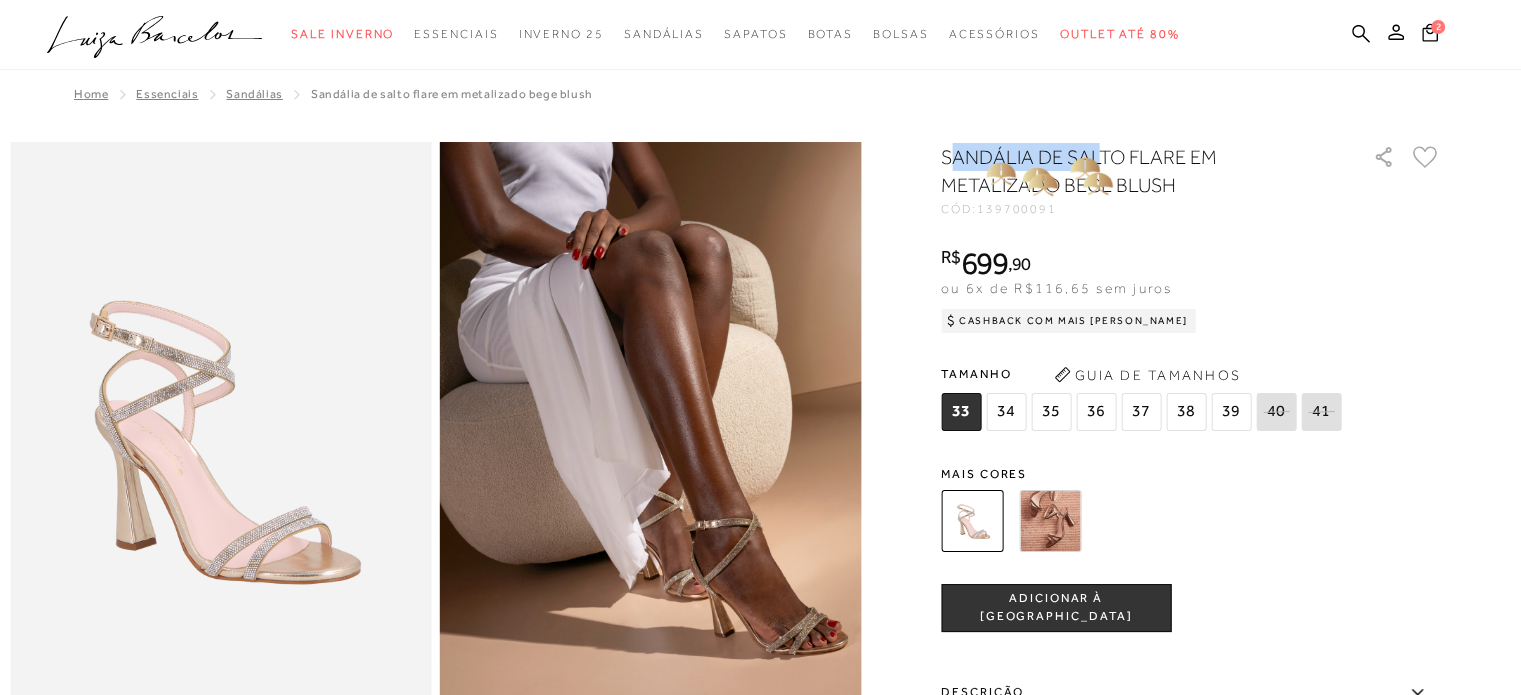 drag, startPoint x: 956, startPoint y: 153, endPoint x: 1053, endPoint y: 160, distance: 97.25225 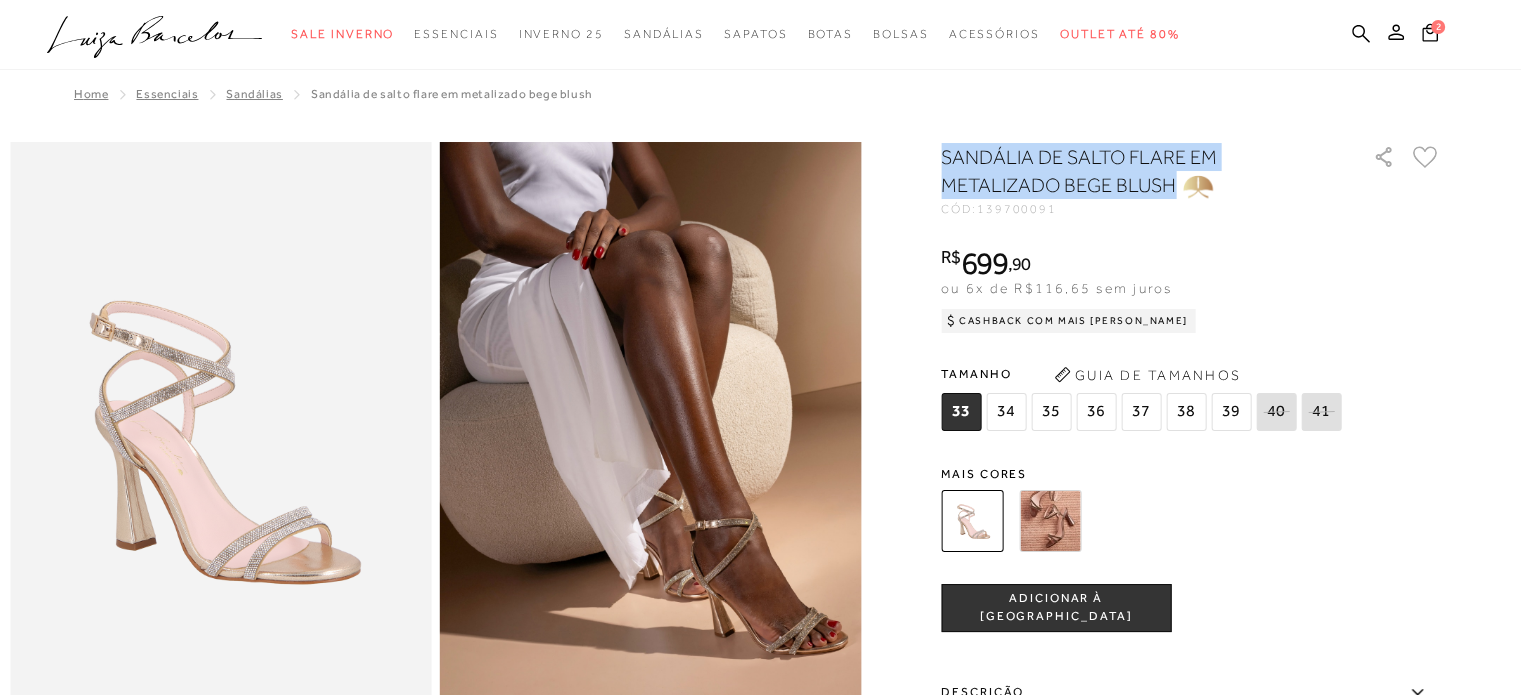 drag, startPoint x: 939, startPoint y: 155, endPoint x: 1196, endPoint y: 178, distance: 258.02713 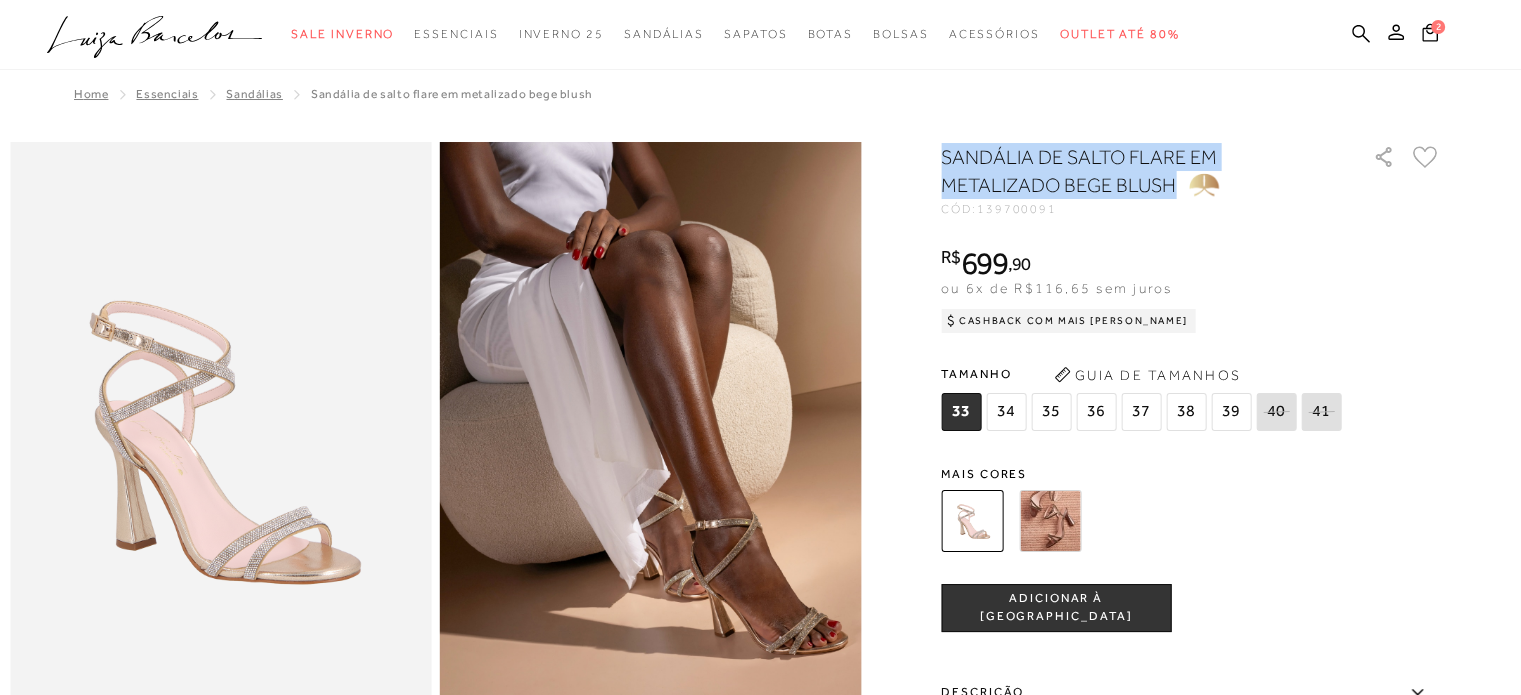 click on "SANDÁLIA DE SALTO FLARE EM METALIZADO BEGE BLUSH" at bounding box center [1128, 171] 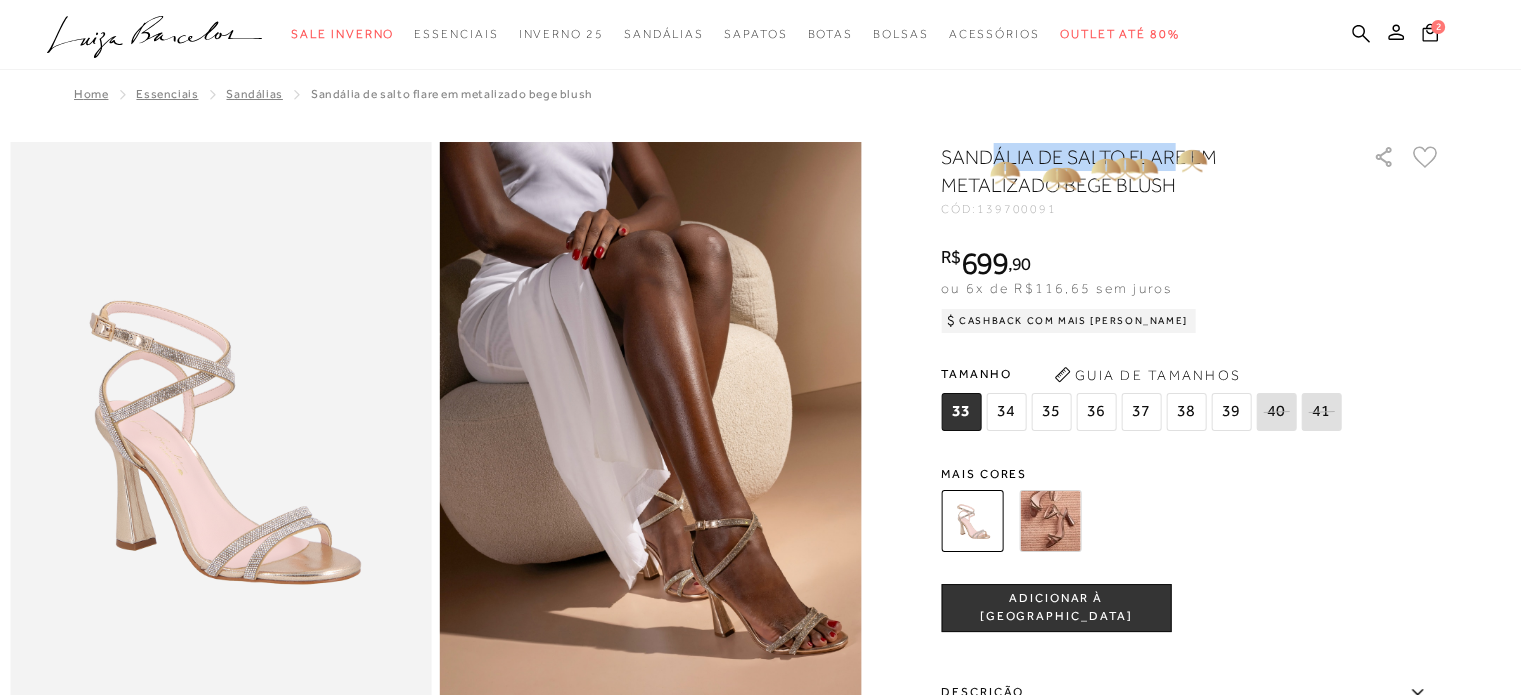 drag, startPoint x: 1185, startPoint y: 153, endPoint x: 993, endPoint y: 160, distance: 192.12756 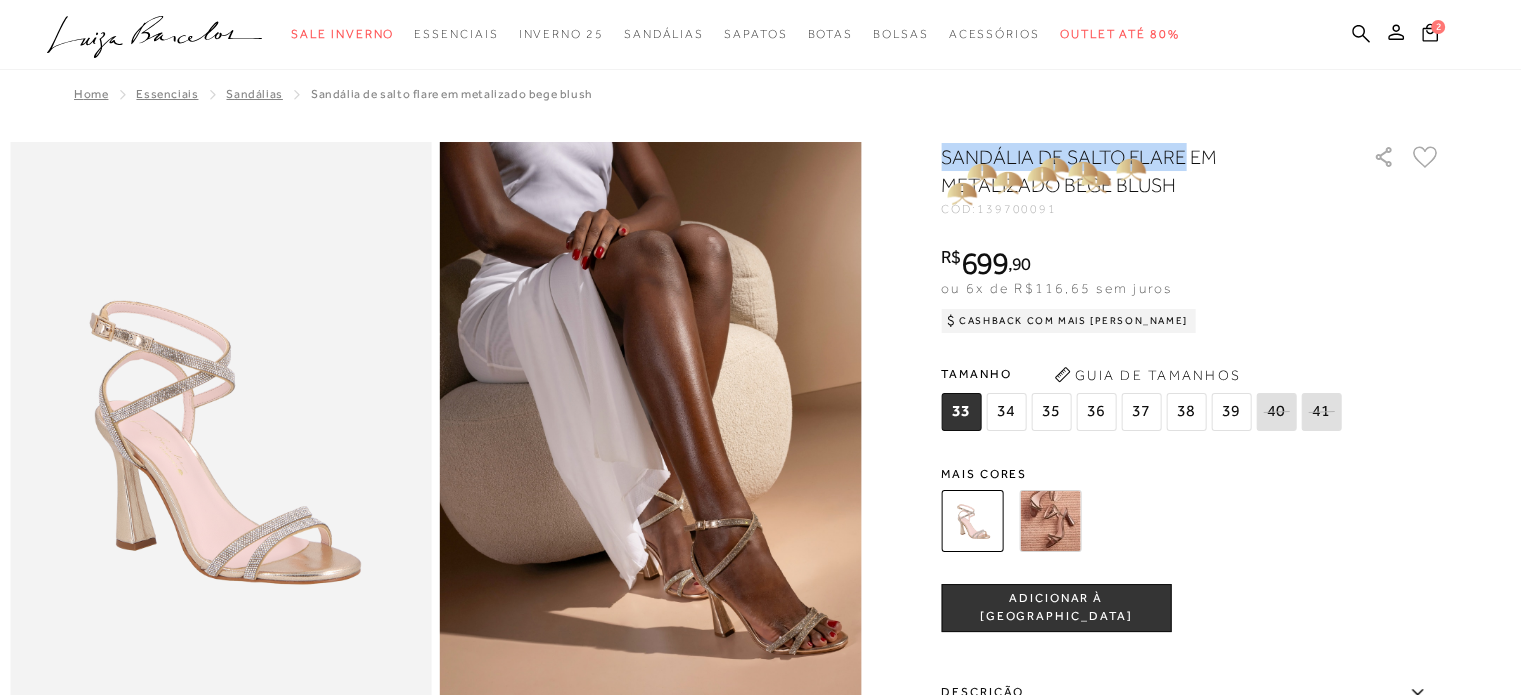 drag, startPoint x: 1187, startPoint y: 154, endPoint x: 945, endPoint y: 169, distance: 242.46443 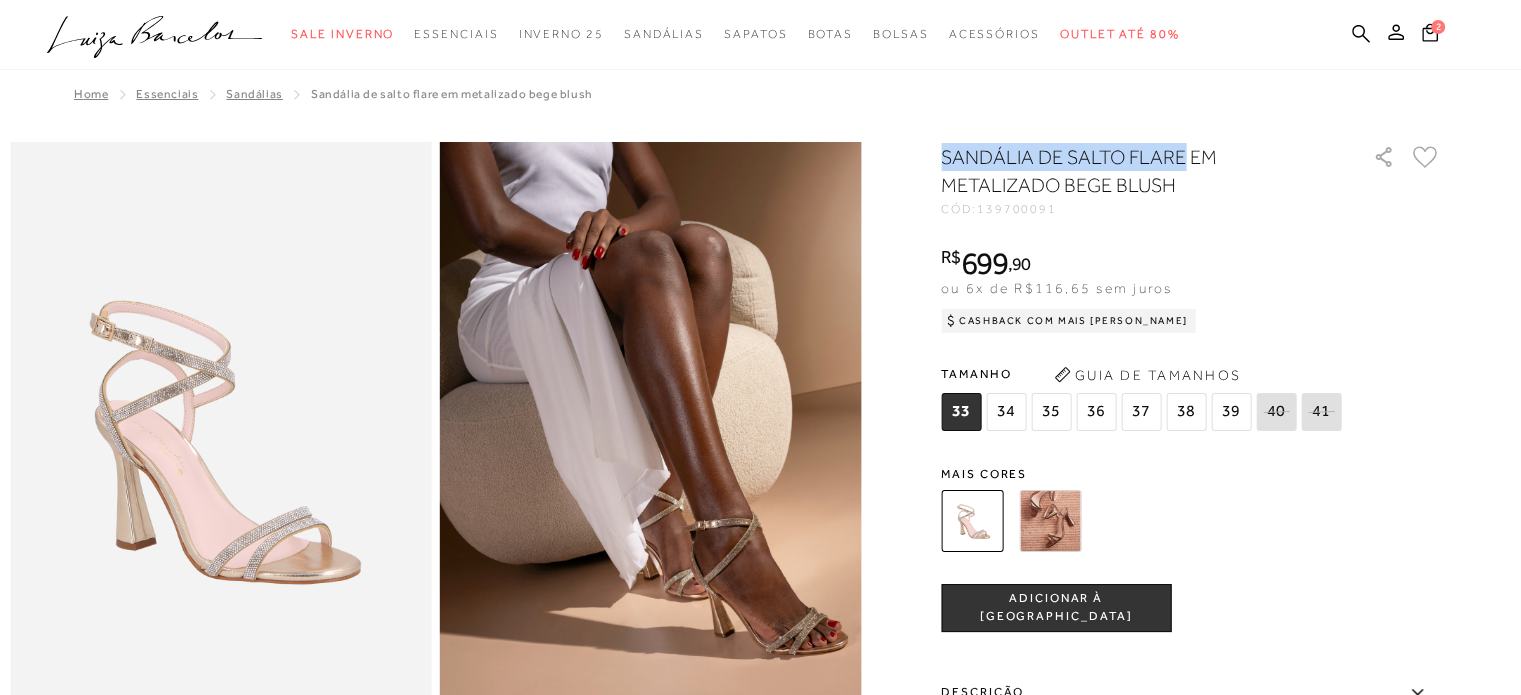 copy on "SANDÁLIA DE SALTO FLARE" 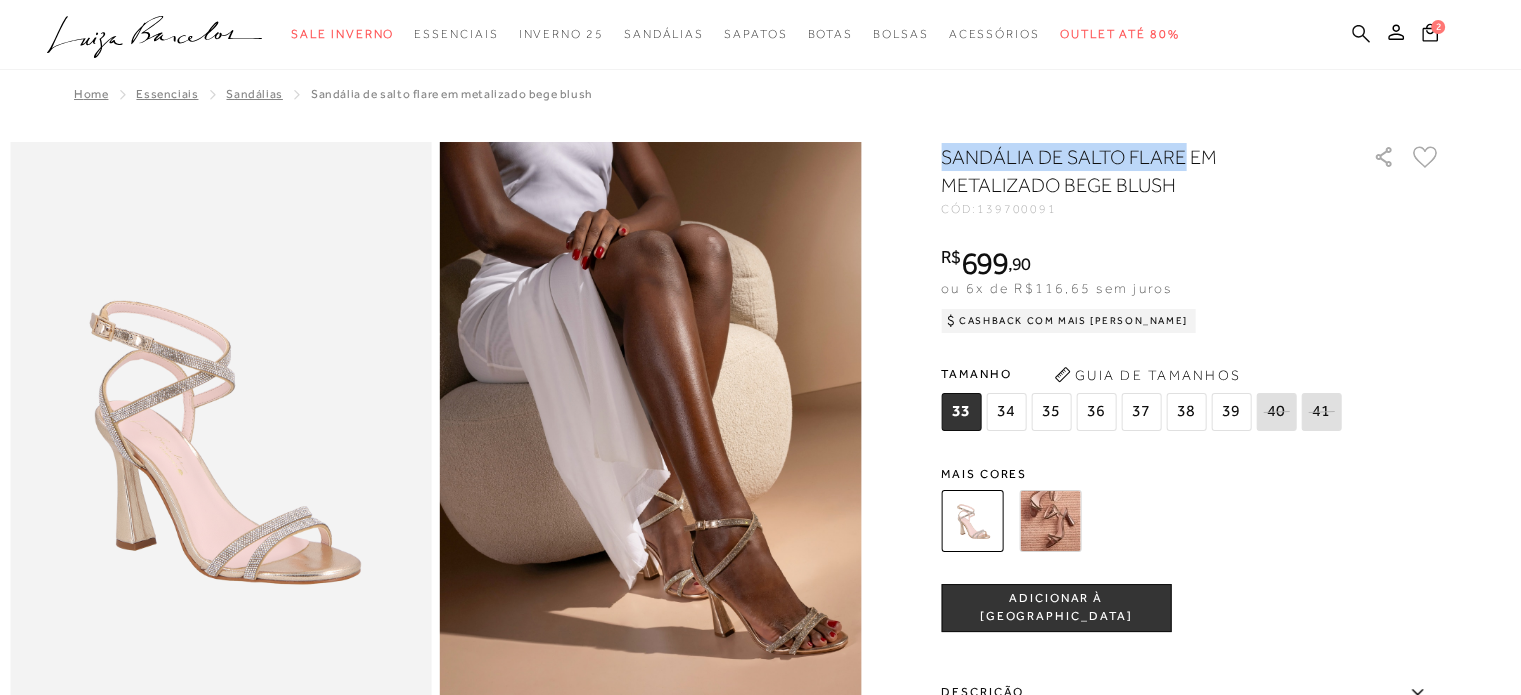 click 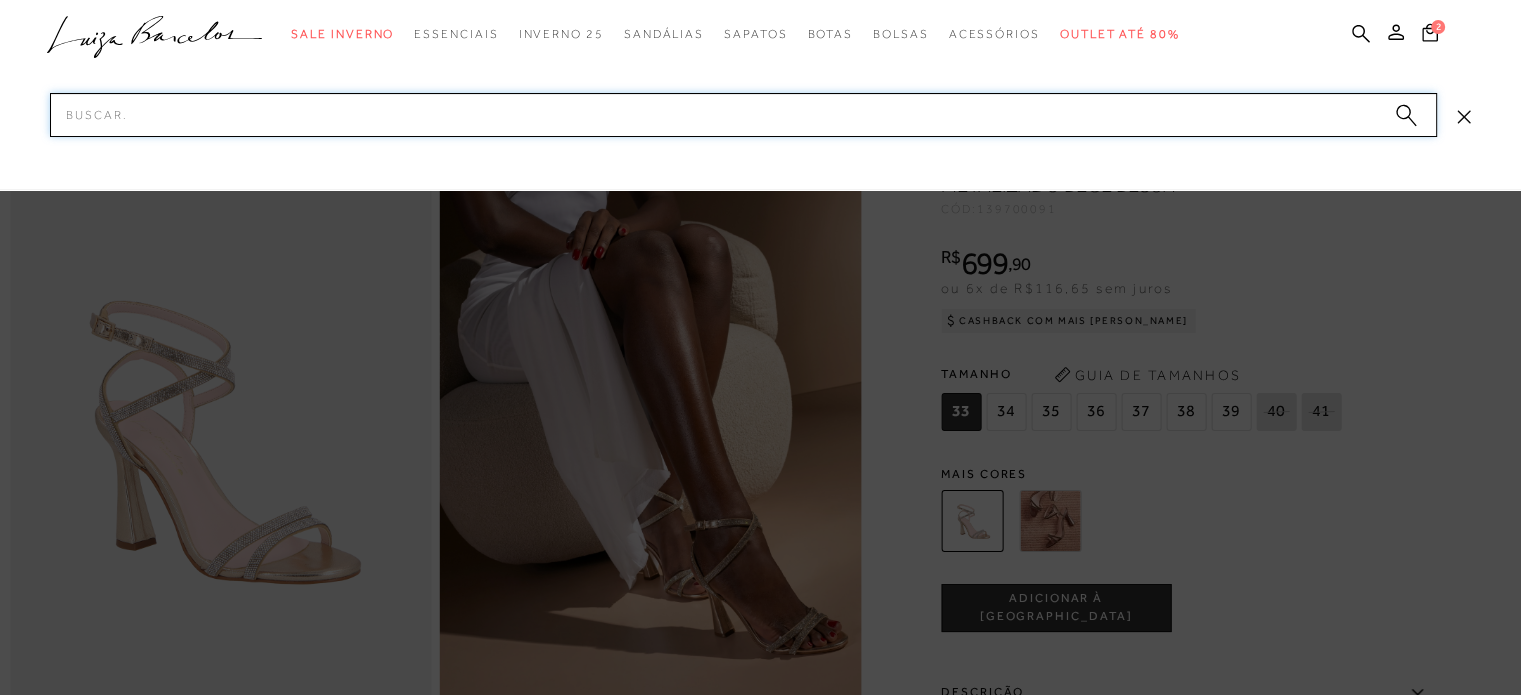 click on "Pesquisar" at bounding box center [743, 115] 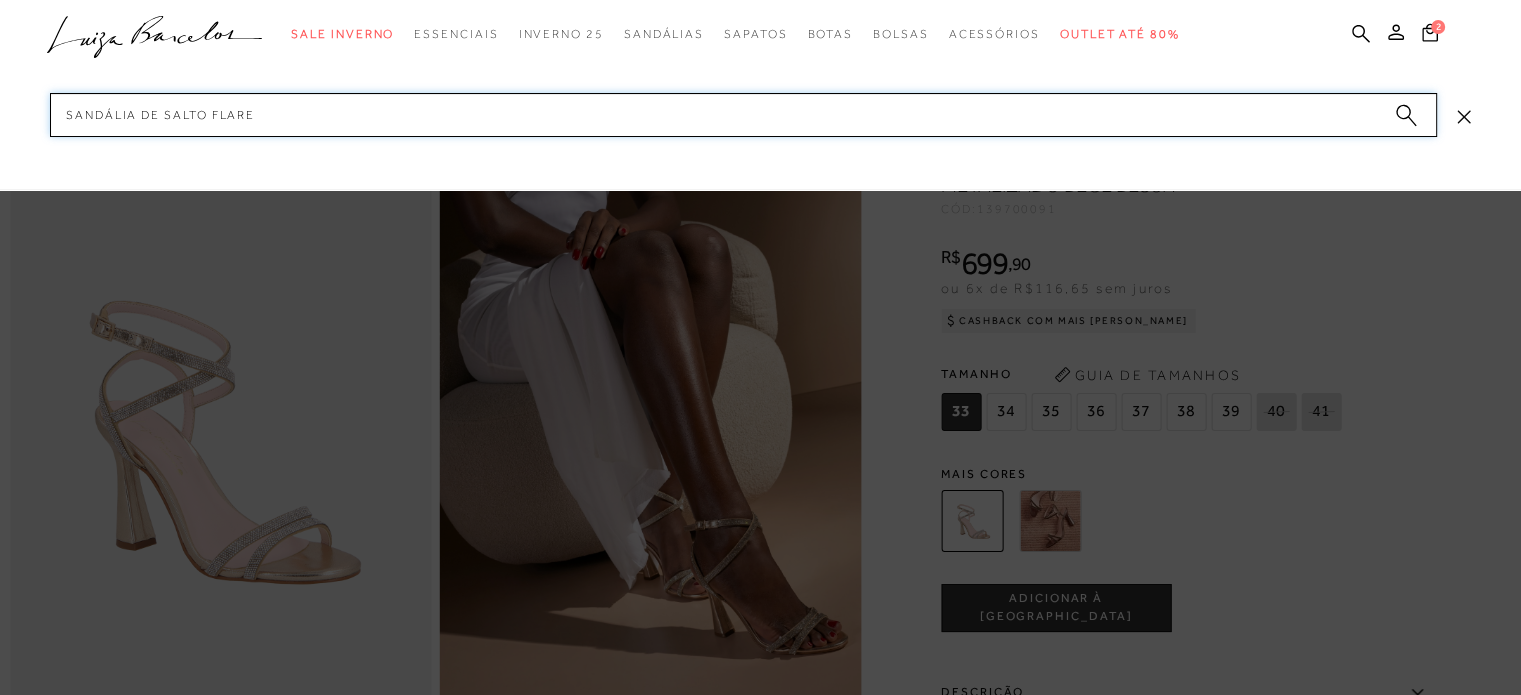 type 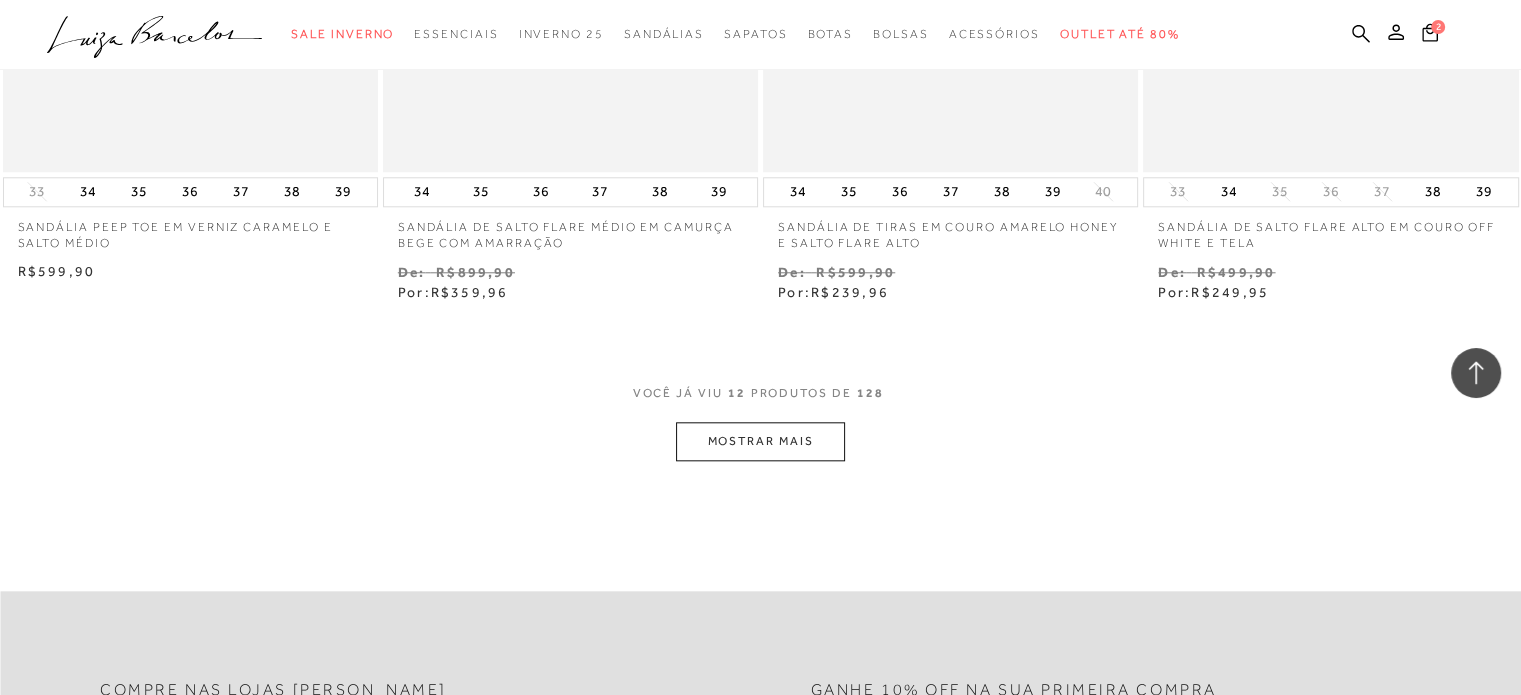 scroll, scrollTop: 2124, scrollLeft: 0, axis: vertical 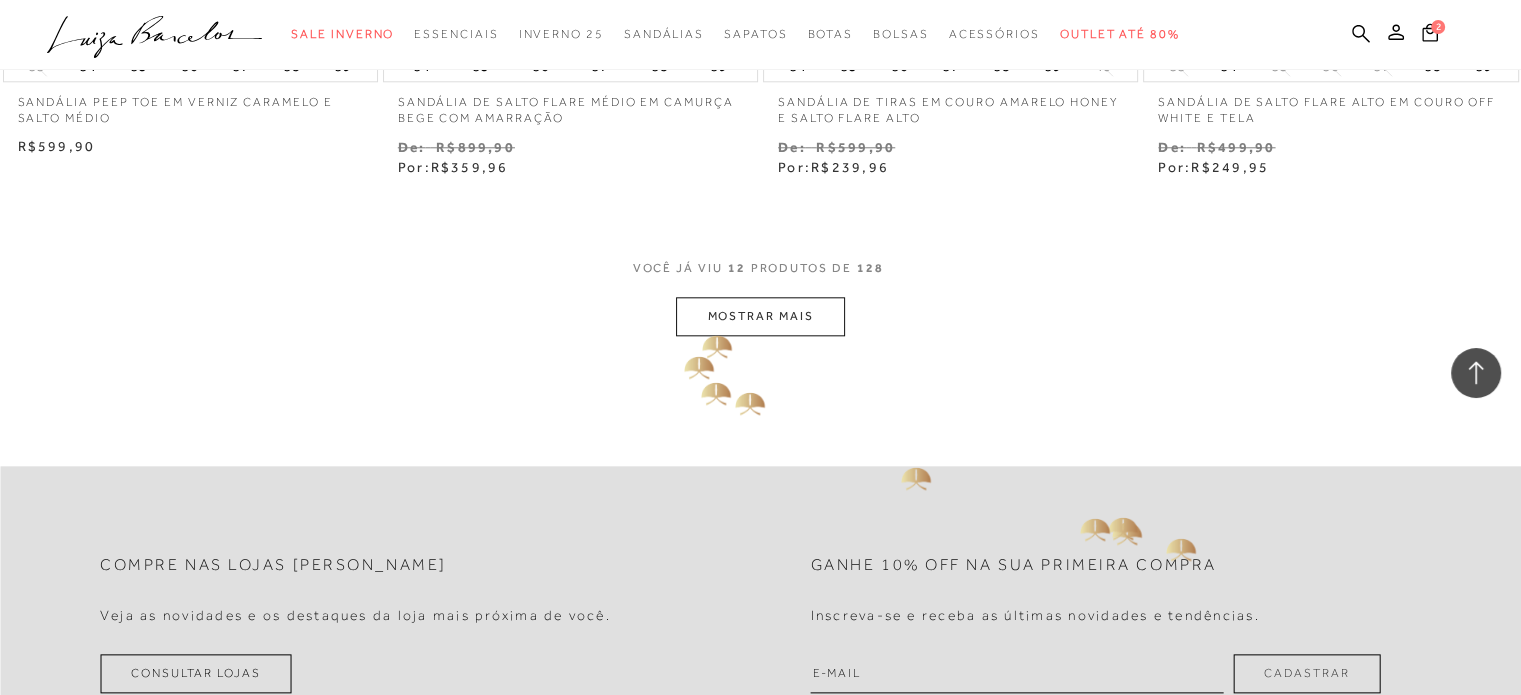 click on "Resultados da pesquisa
Mostrar Resultados para "SANDÁLIA DE SALTO FLARE"
Resultados: 1 - 12 (de 128)
Opções de exibição
128
resultados encontrados para "SANDÁLIA DE SALTO FLARE"
Estoque Padrão Estoque" at bounding box center (760, -854) 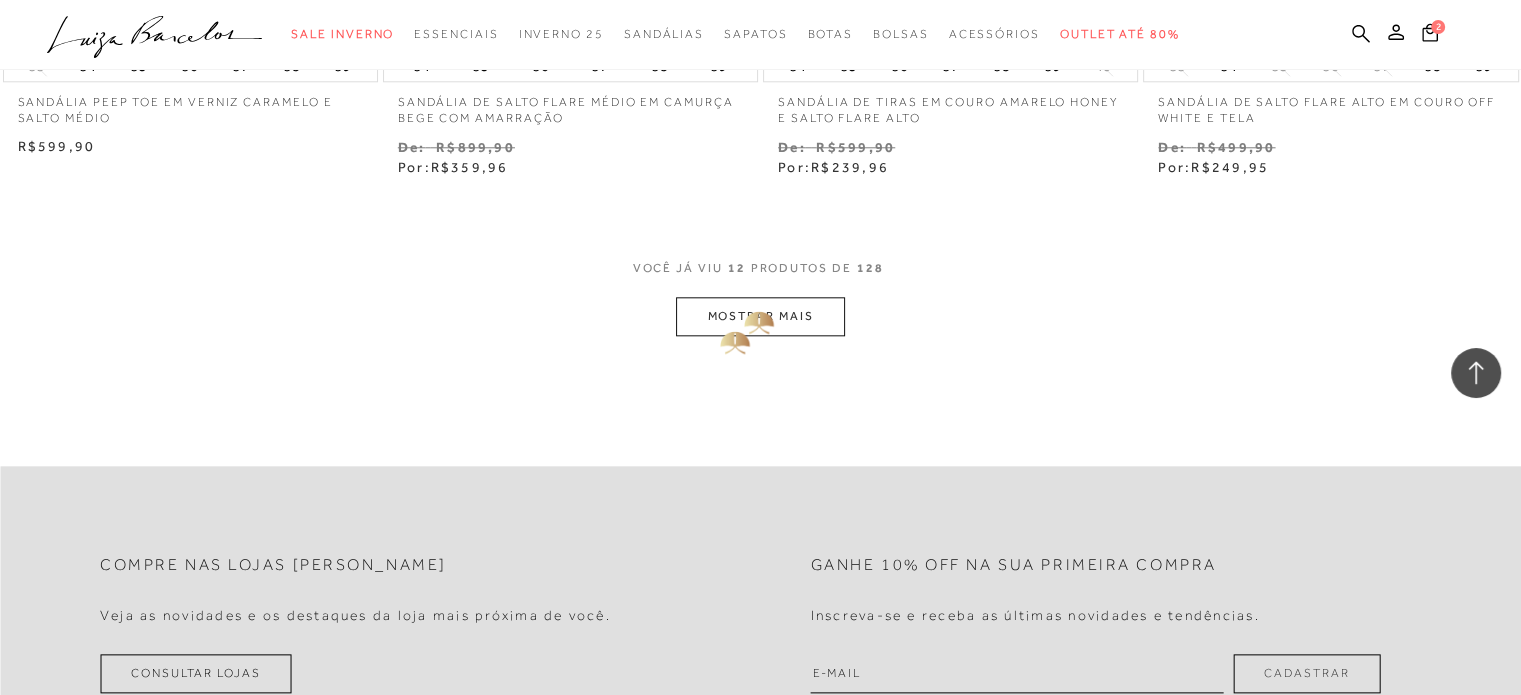 click on "MOSTRAR MAIS" at bounding box center (760, 316) 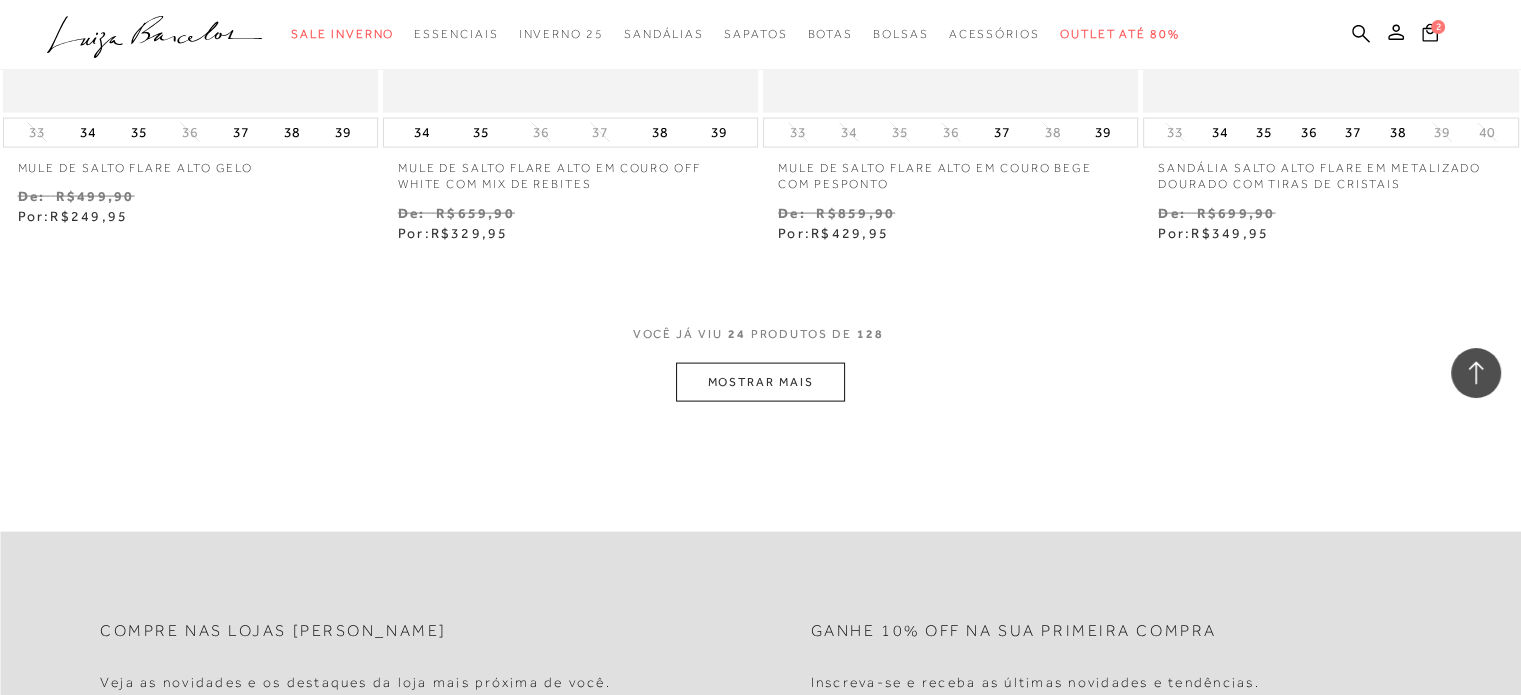 scroll, scrollTop: 4214, scrollLeft: 0, axis: vertical 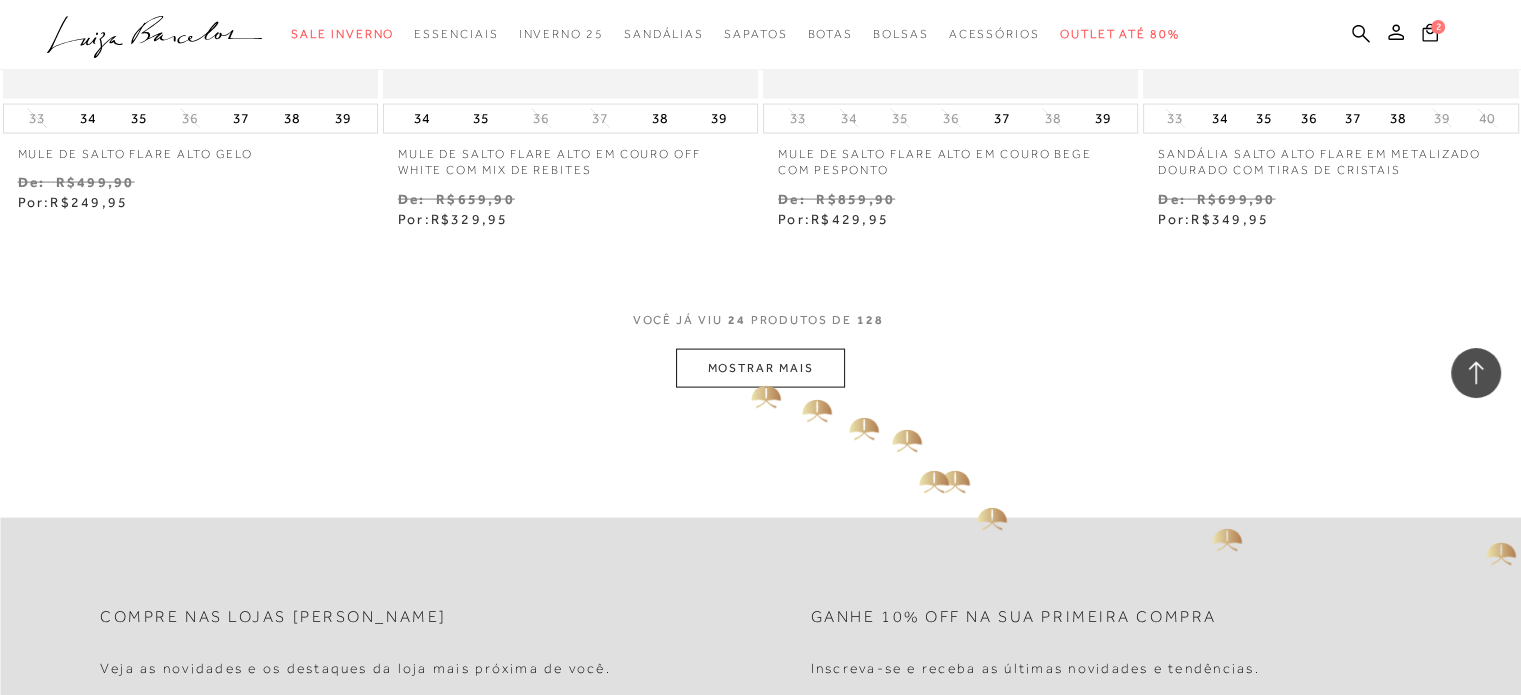 click on "MOSTRAR MAIS" at bounding box center [760, 368] 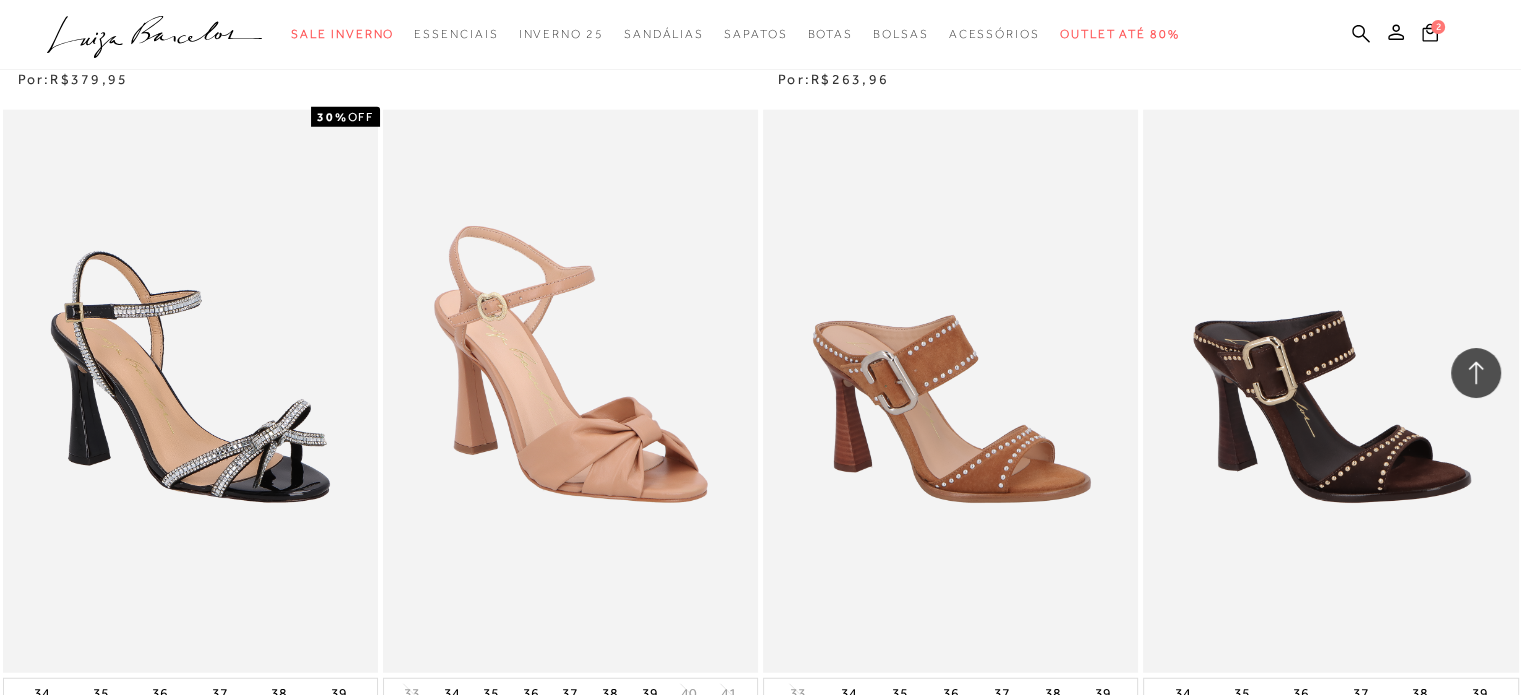 scroll, scrollTop: 5114, scrollLeft: 0, axis: vertical 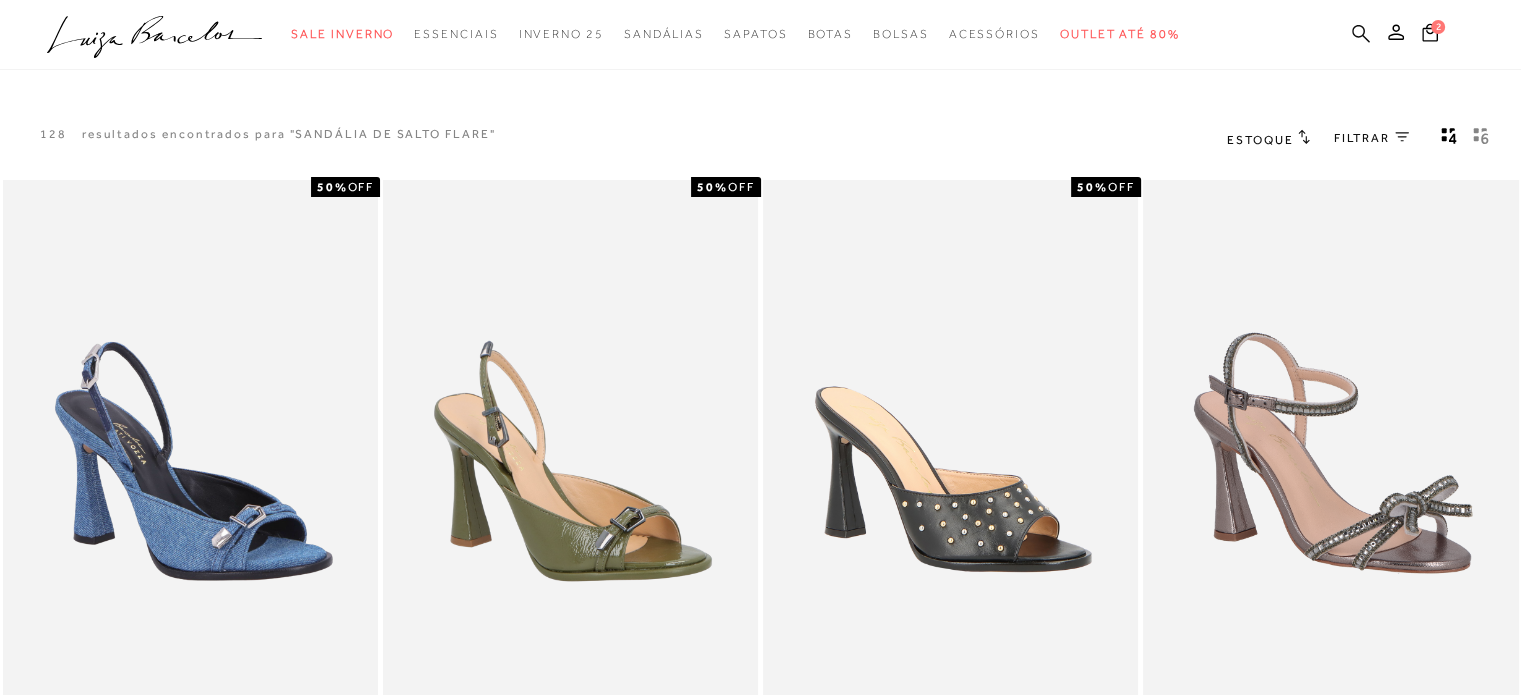 click 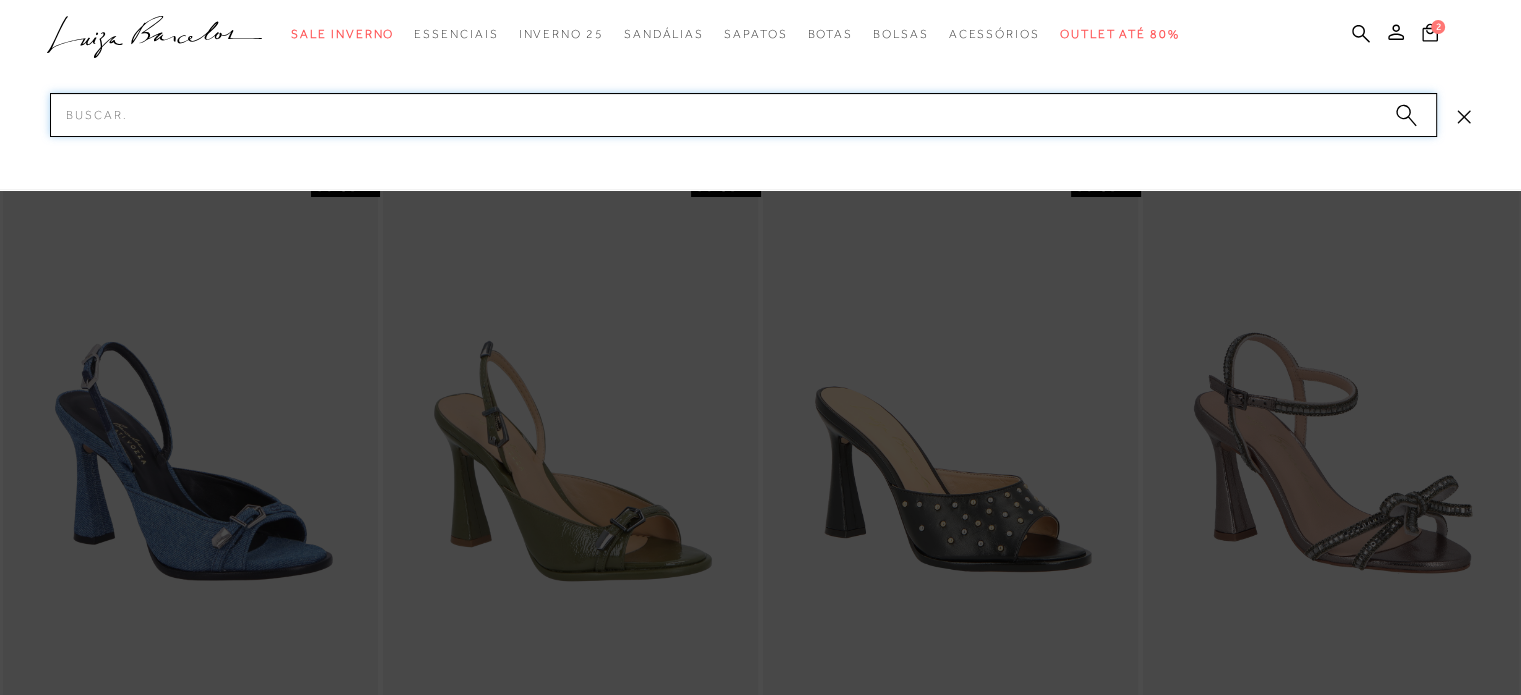 paste on "SANDÁLIA DE SALTO FLARE" 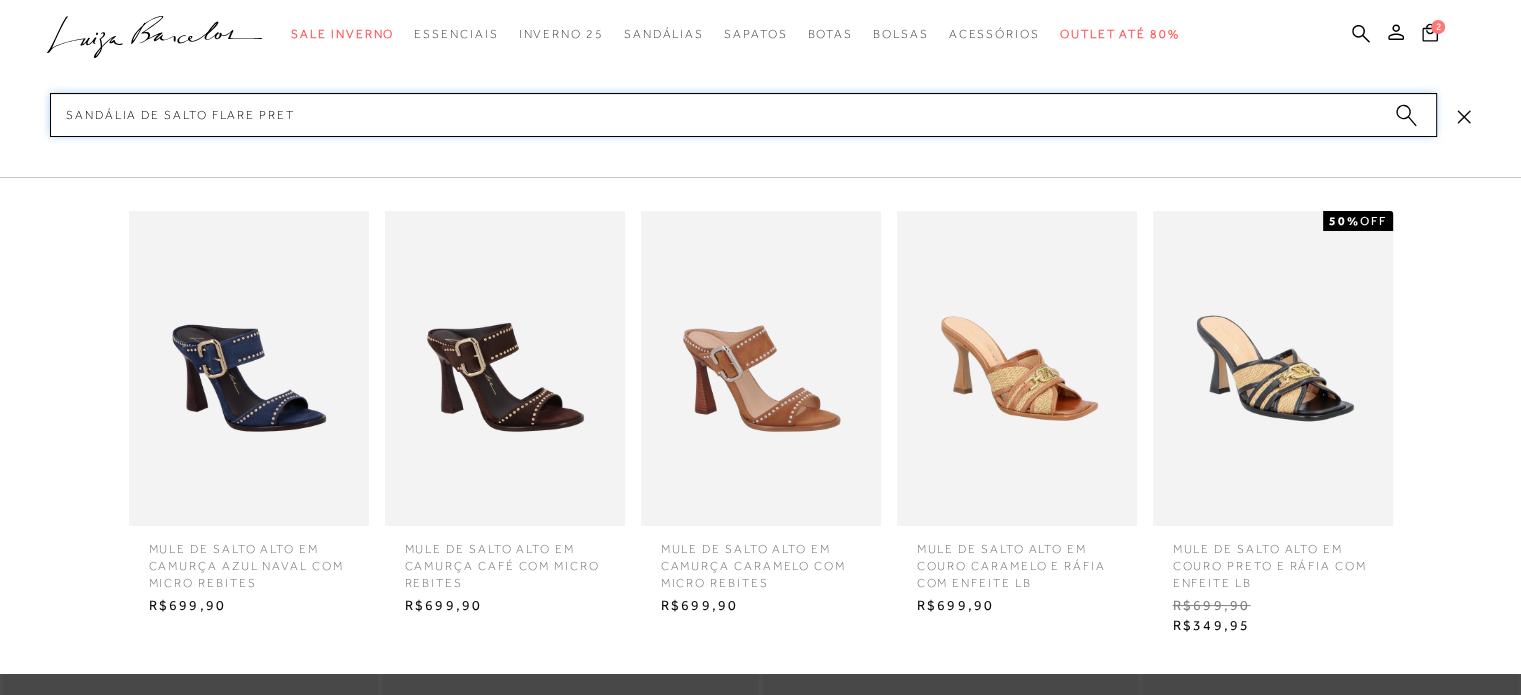 type on "SANDÁLIA DE SALTO FLARE PRETO" 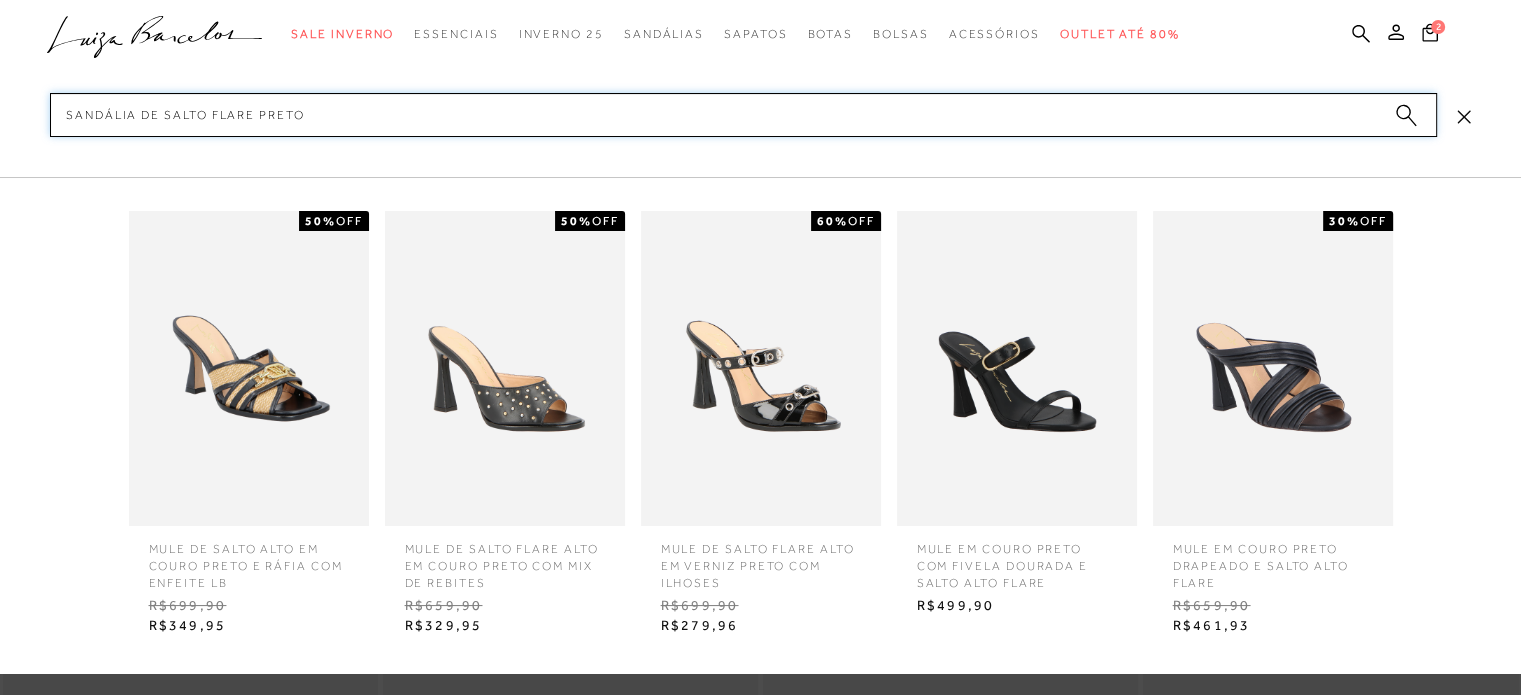 type 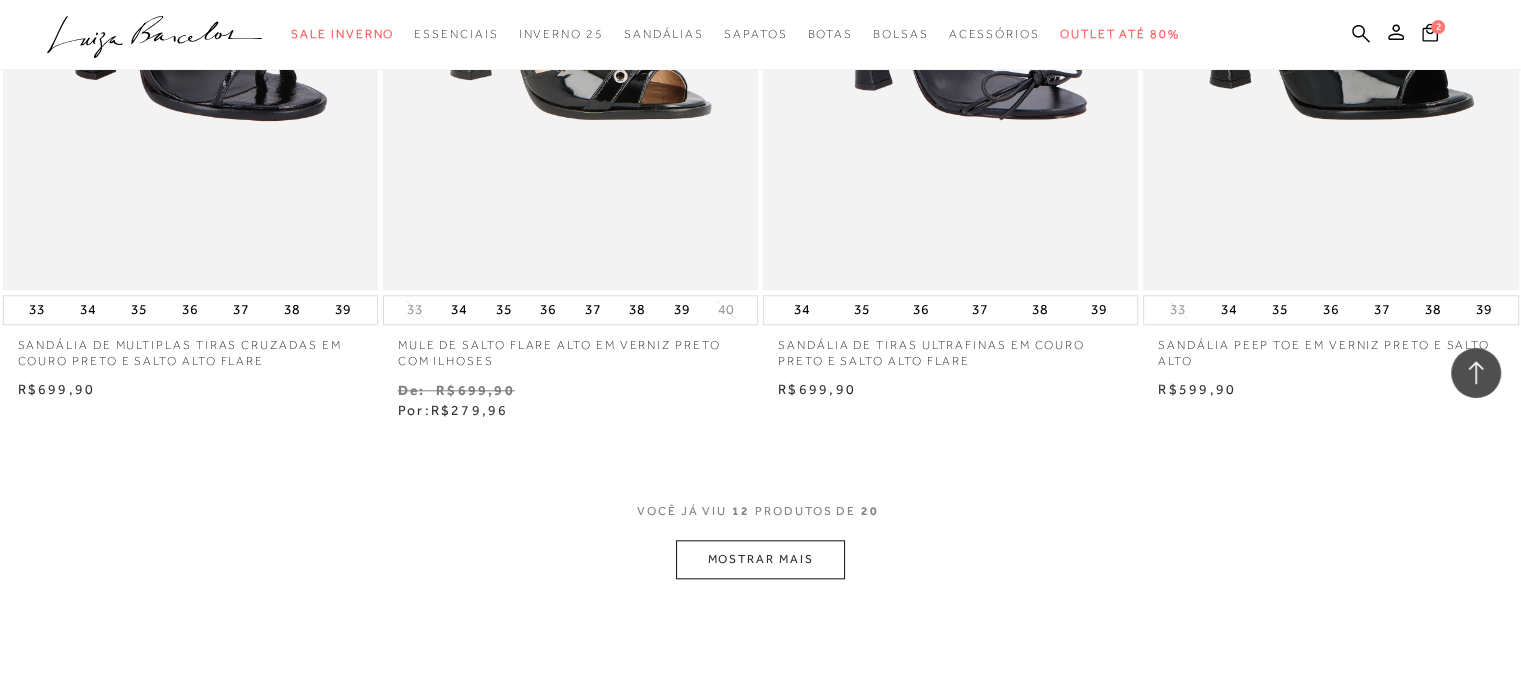 scroll, scrollTop: 1848, scrollLeft: 0, axis: vertical 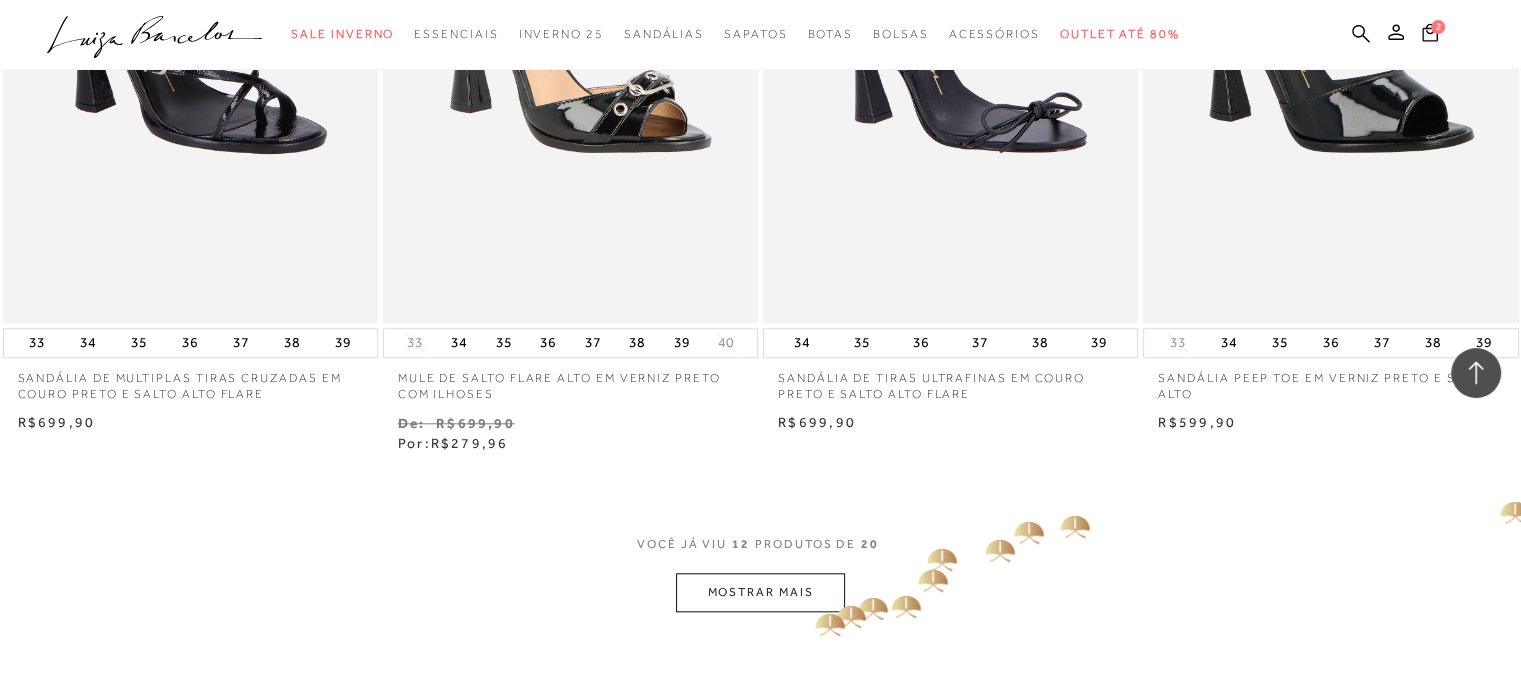 click on "MOSTRAR MAIS" at bounding box center (760, 592) 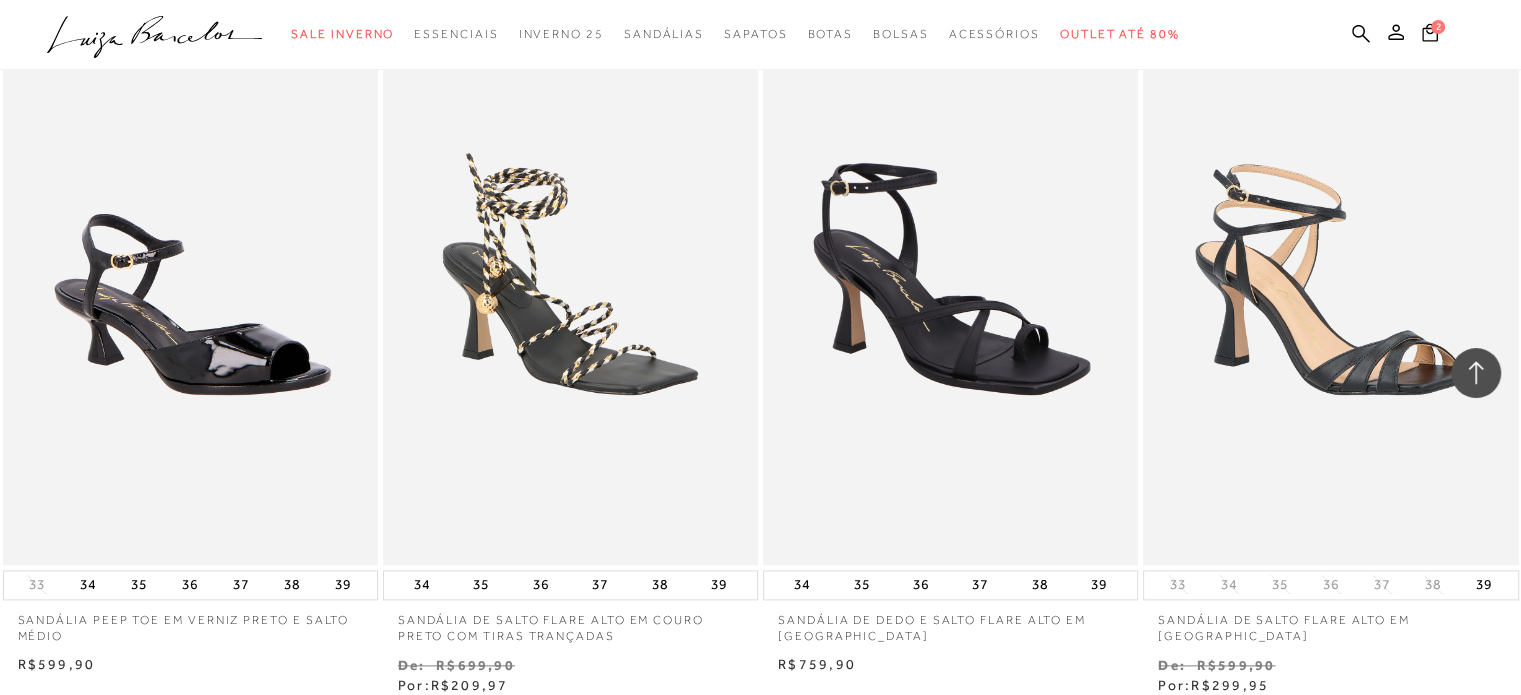 scroll, scrollTop: 2347, scrollLeft: 0, axis: vertical 